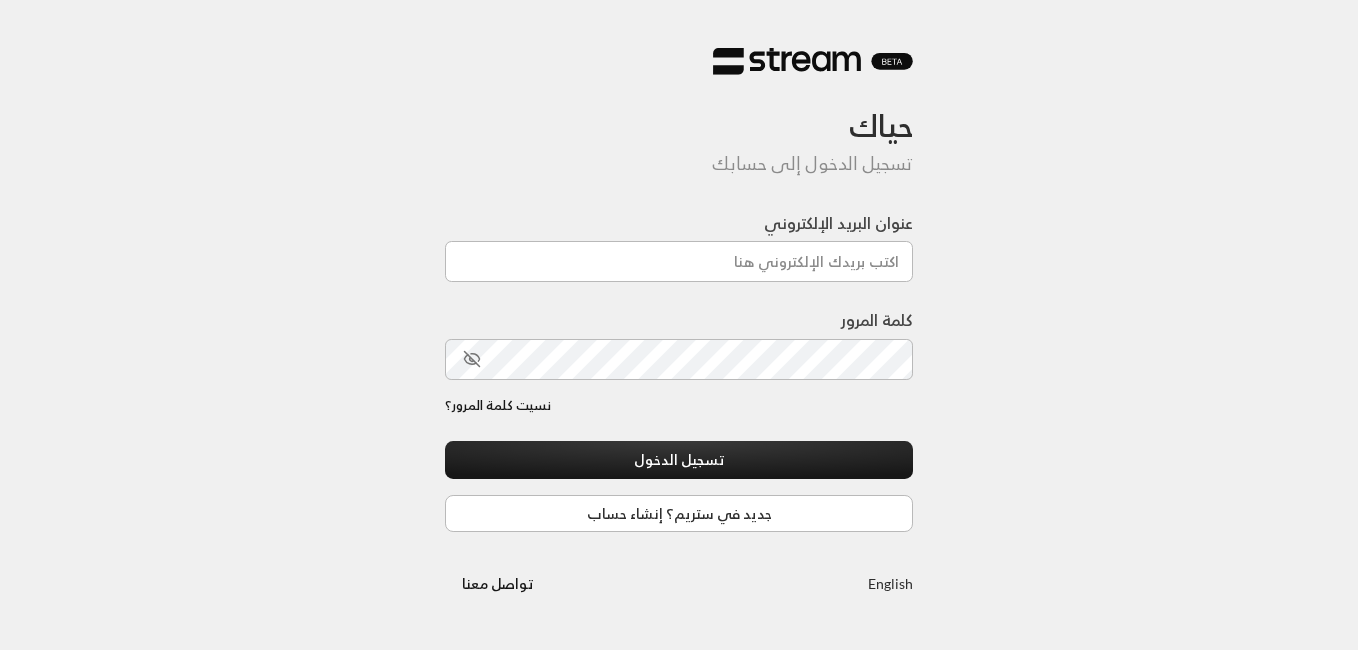 scroll, scrollTop: 0, scrollLeft: 0, axis: both 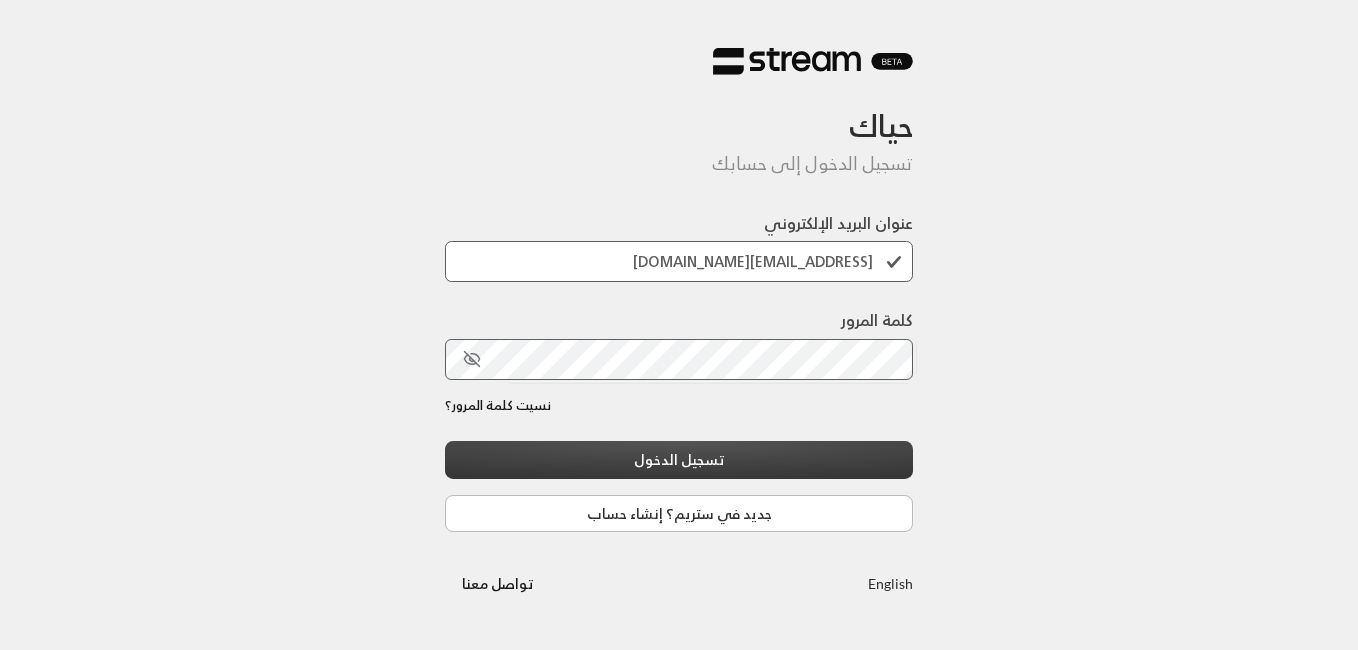 click on "تسجيل الدخول" at bounding box center (679, 459) 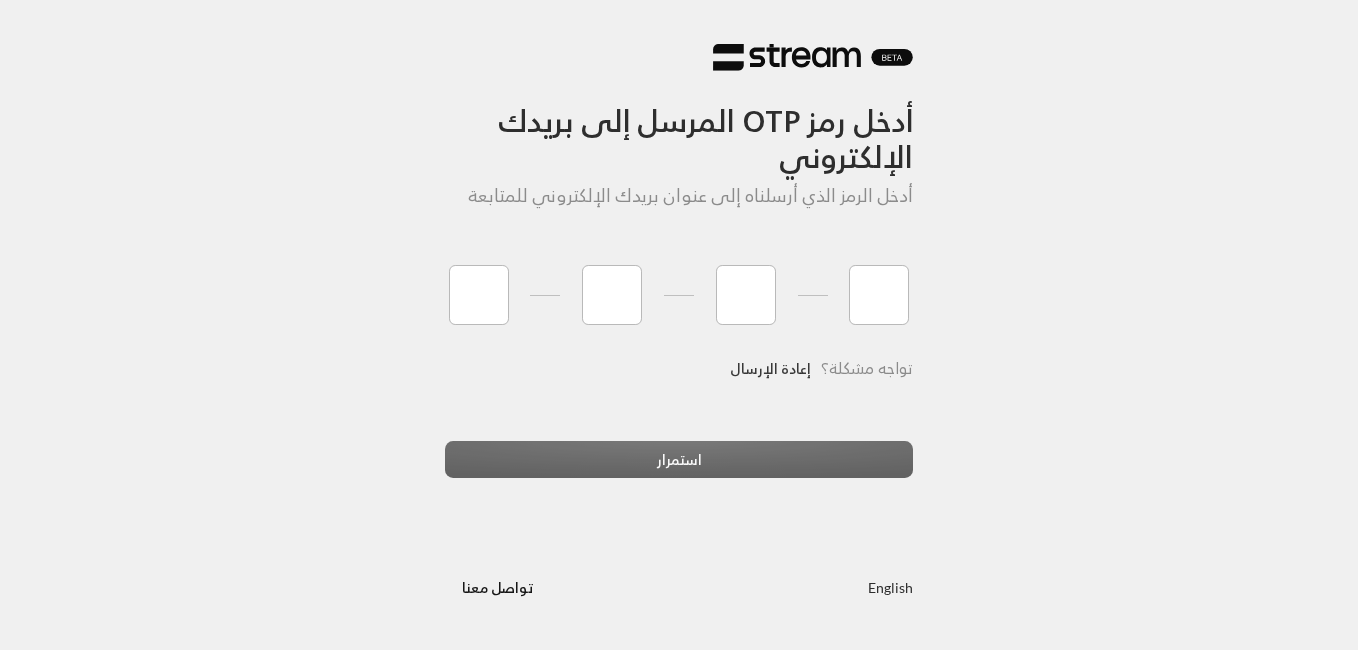 click on "إعادة الإرسال" at bounding box center [770, 368] 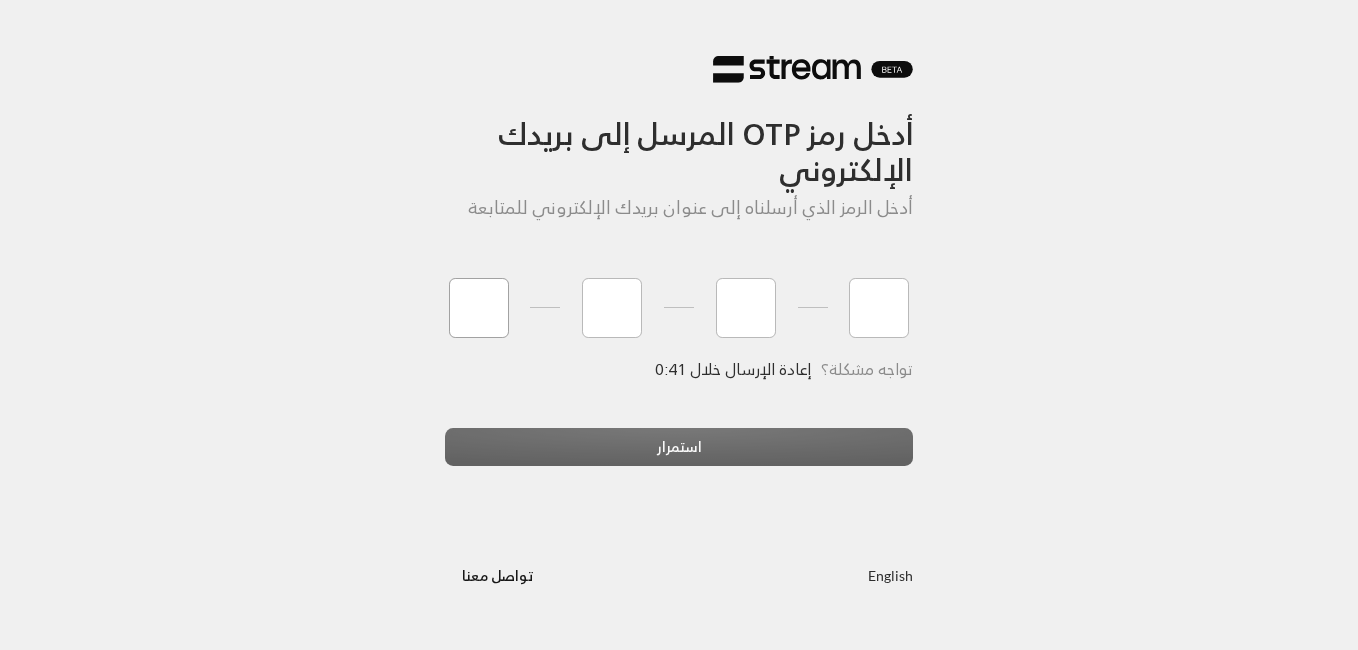 type on "8" 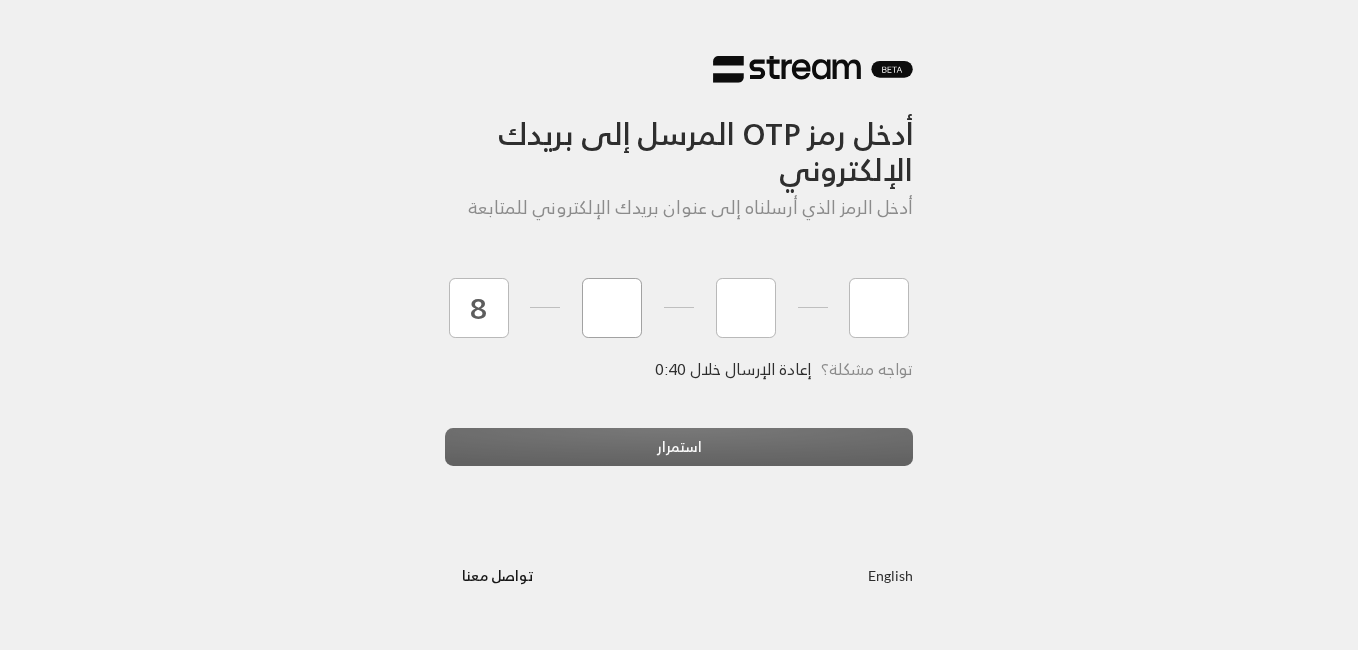 type on "1" 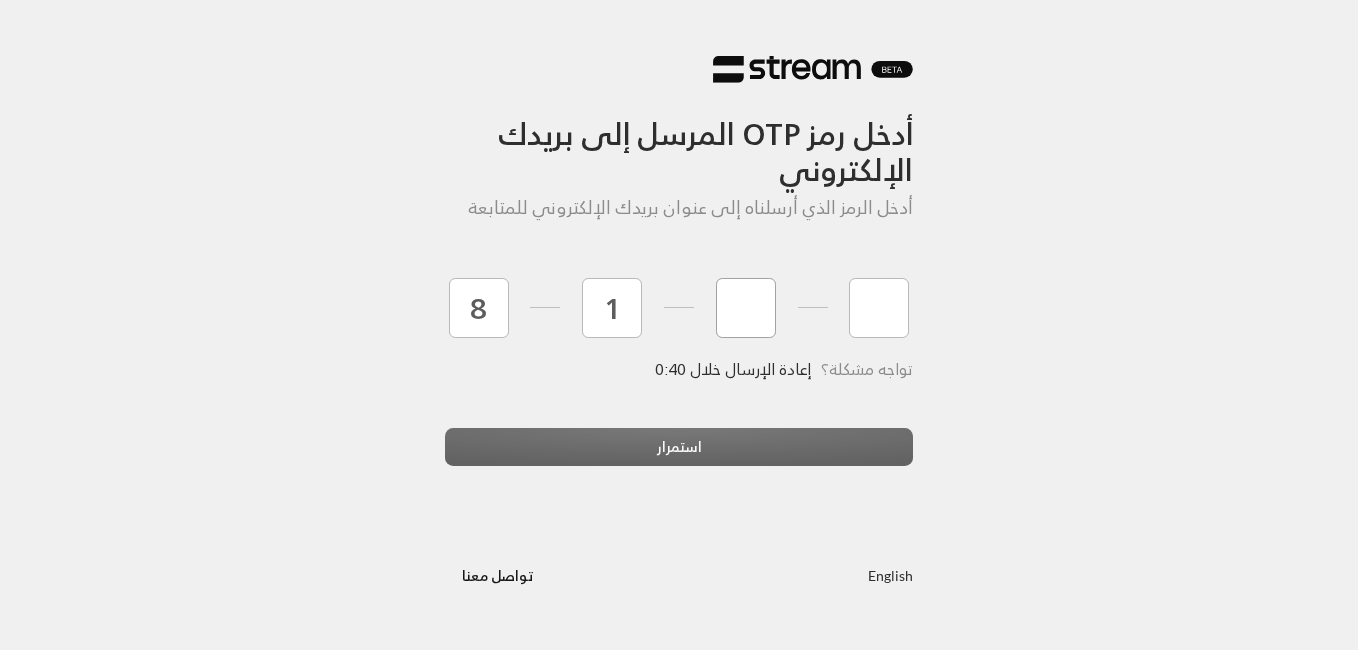 type on "1" 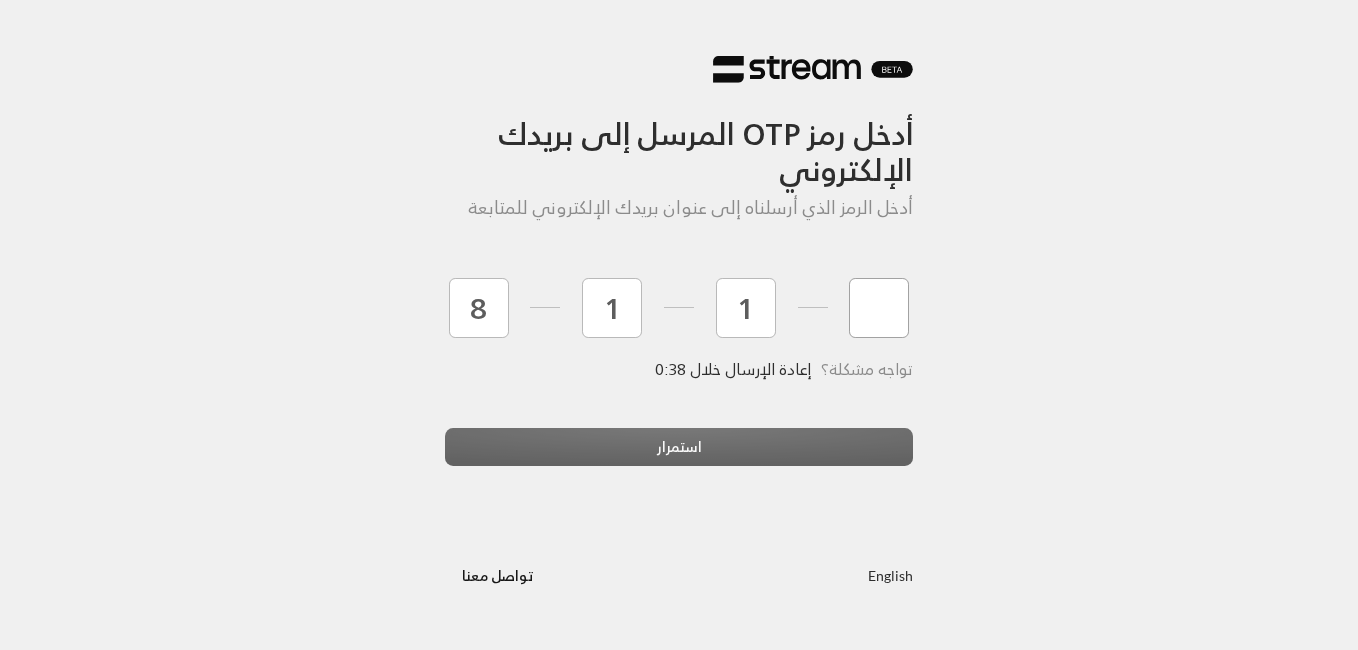 type on "1" 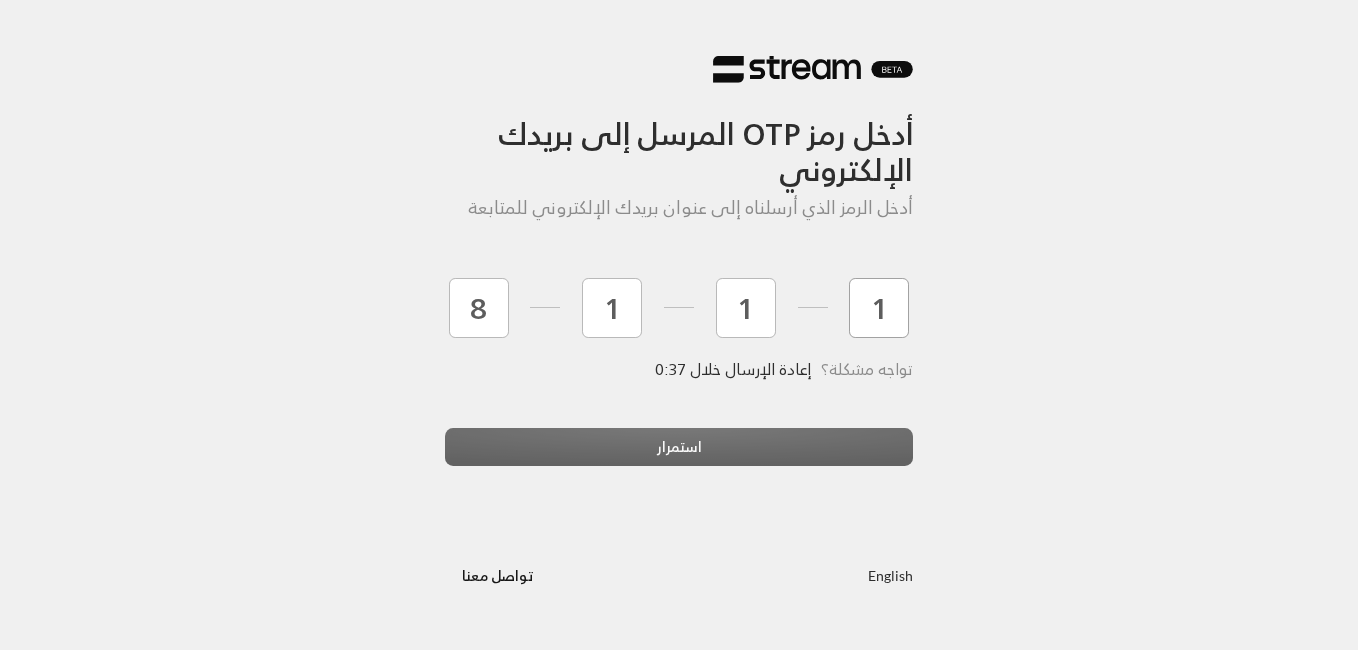 type 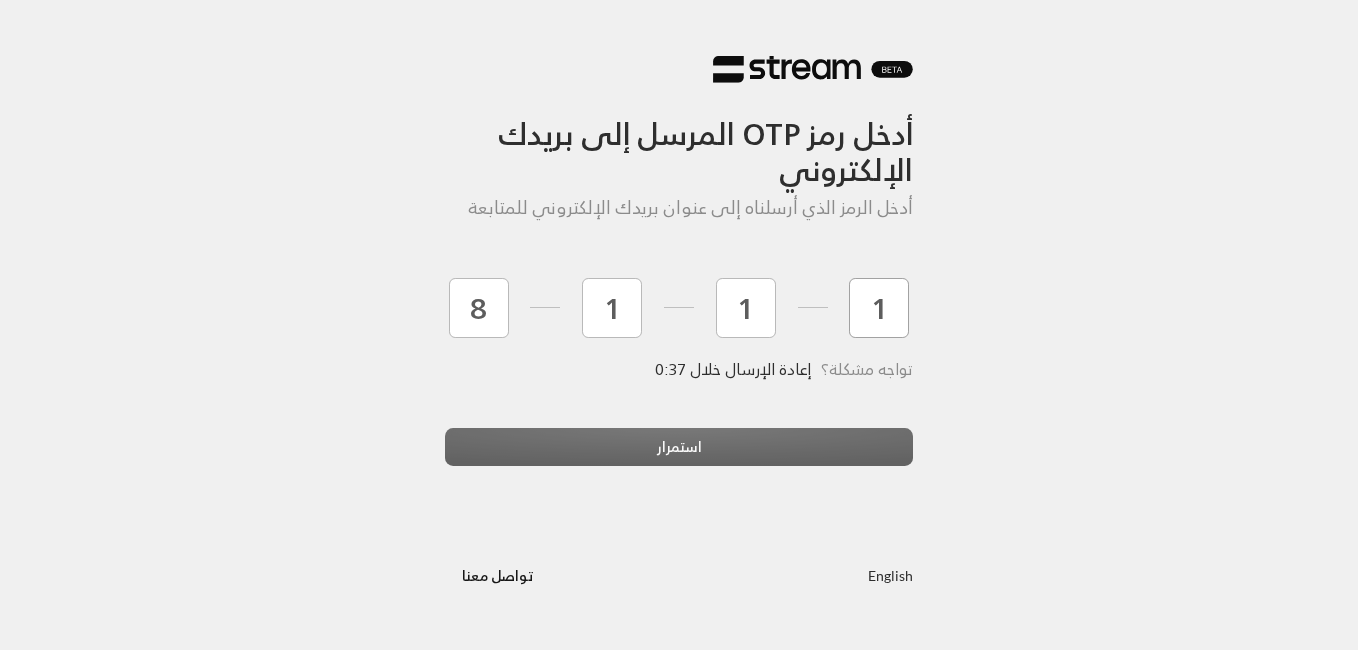 type 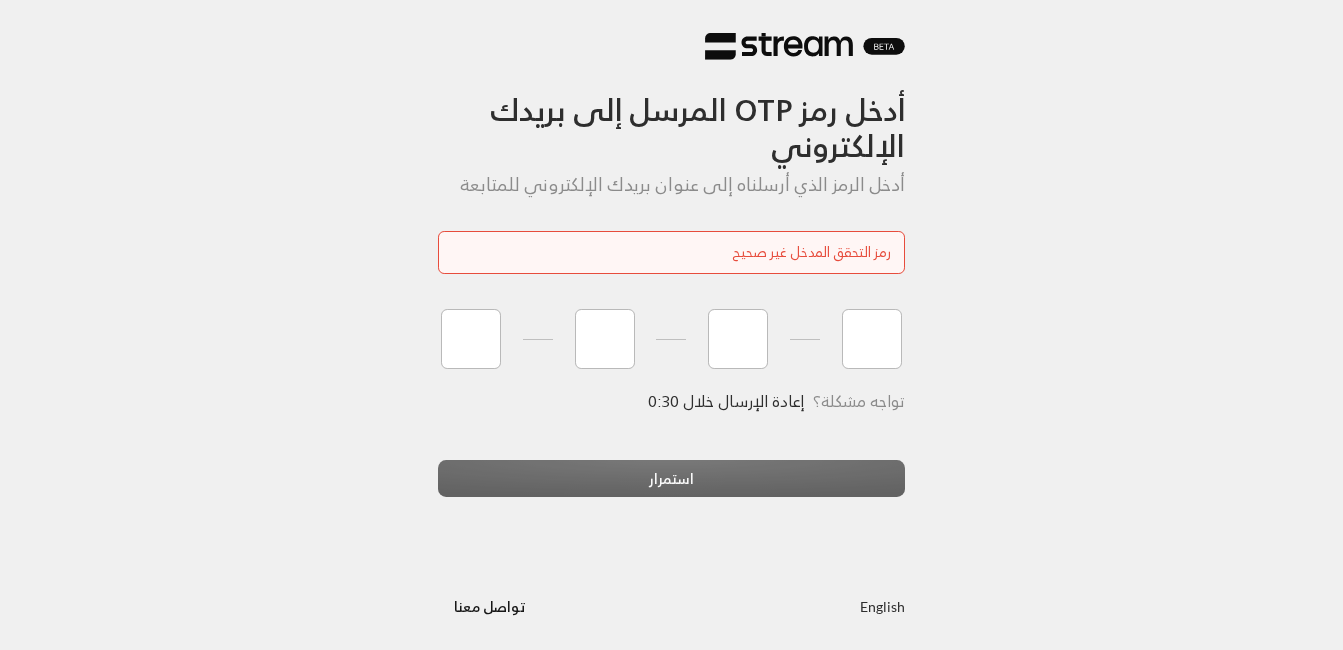 click on "أدخل رمز OTP المرسل إلى بريدك الإلكتروني أدخل الرمز الذي أرسلناه إلى عنوان بريدك الإلكتروني للمتابعة   رمز التحقق المدخل غير صحيح تواجه مشكلة؟ إعادة الإرسال خلال   0:30 استمرار English     تواصل معنا" at bounding box center (671, 329) 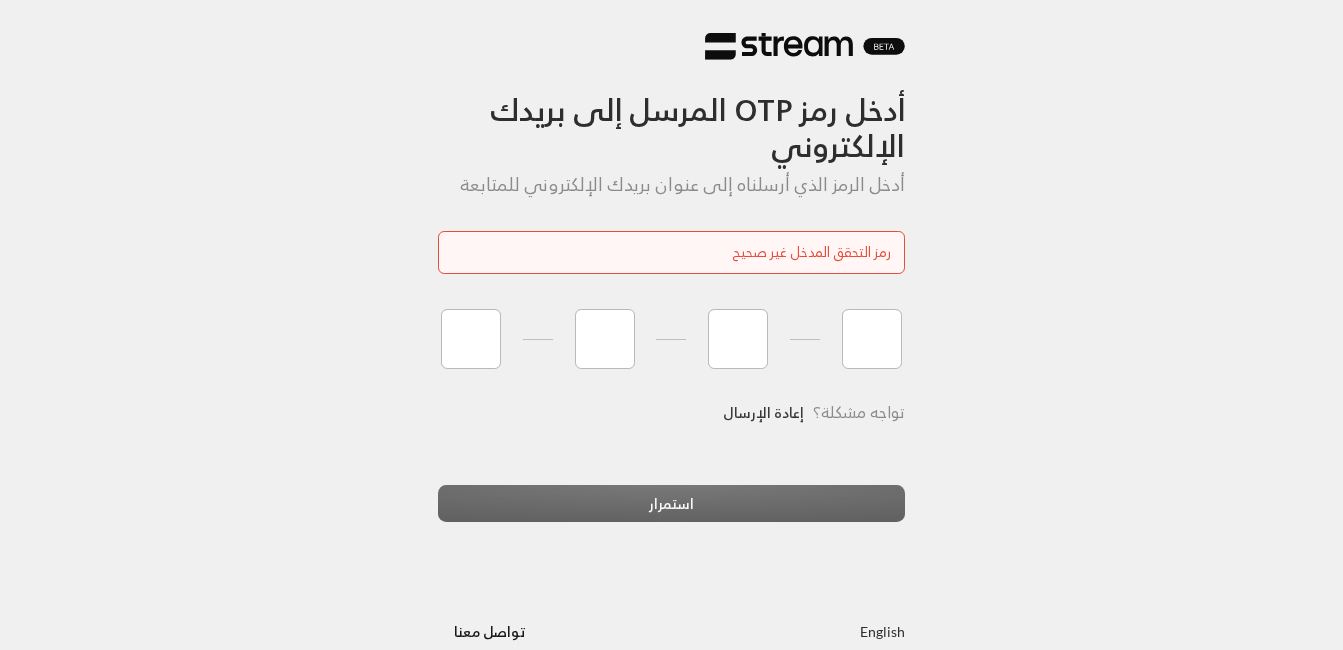 click on "إعادة الإرسال" at bounding box center (763, 412) 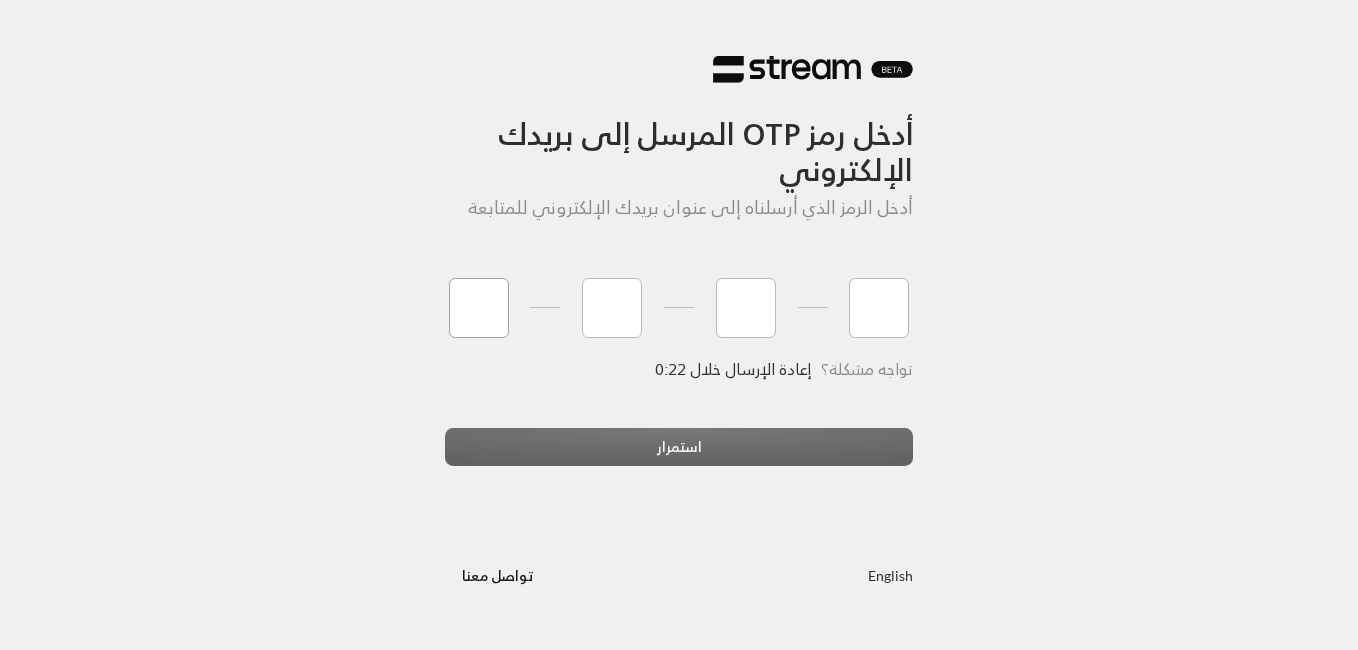 type on "8" 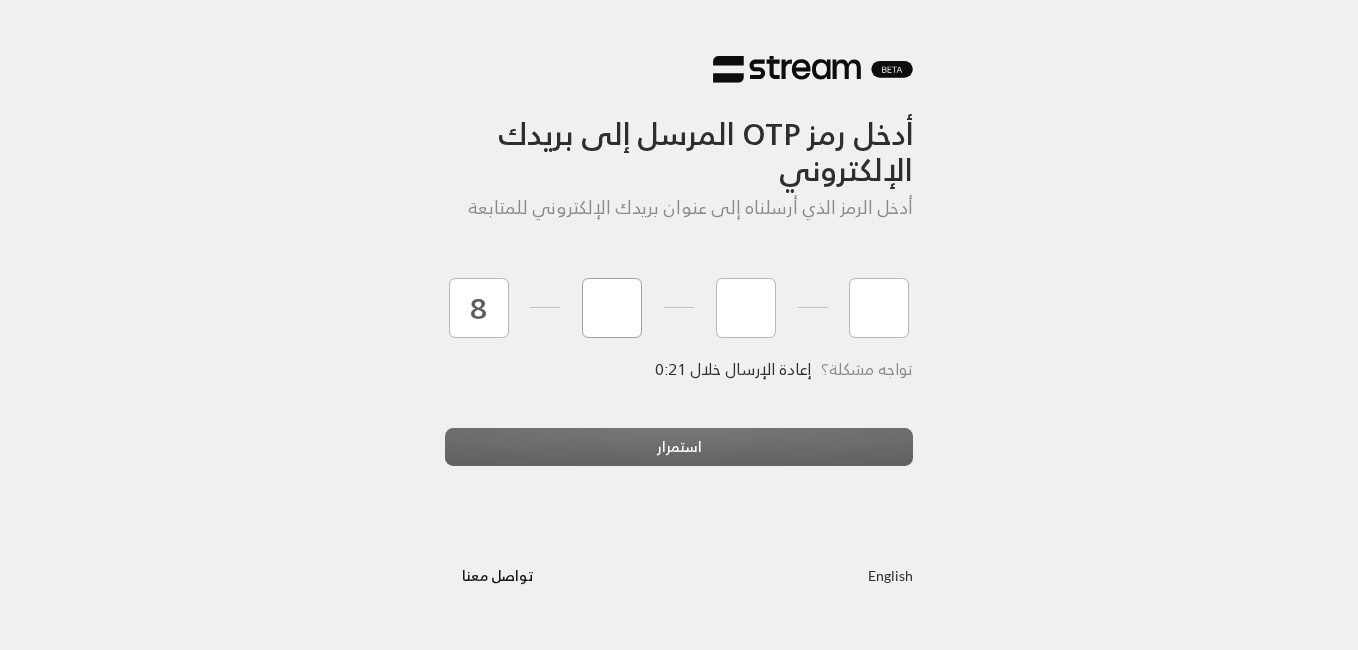 type on "1" 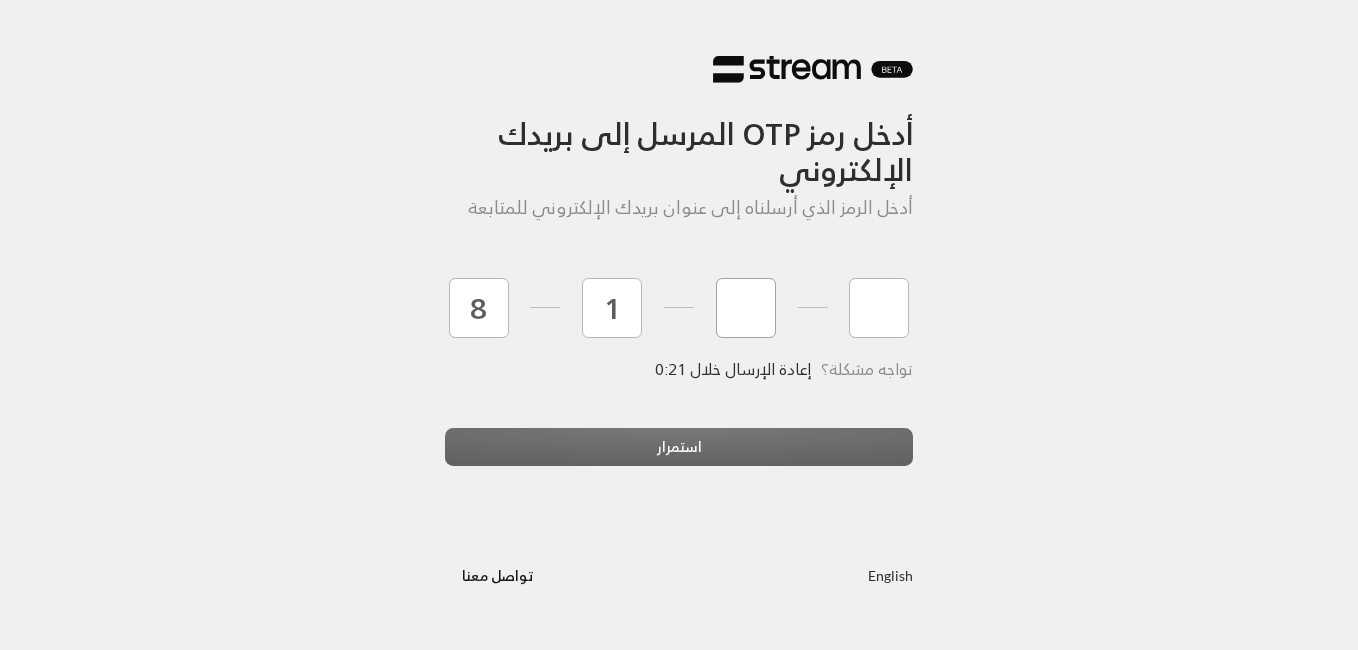 type on "1" 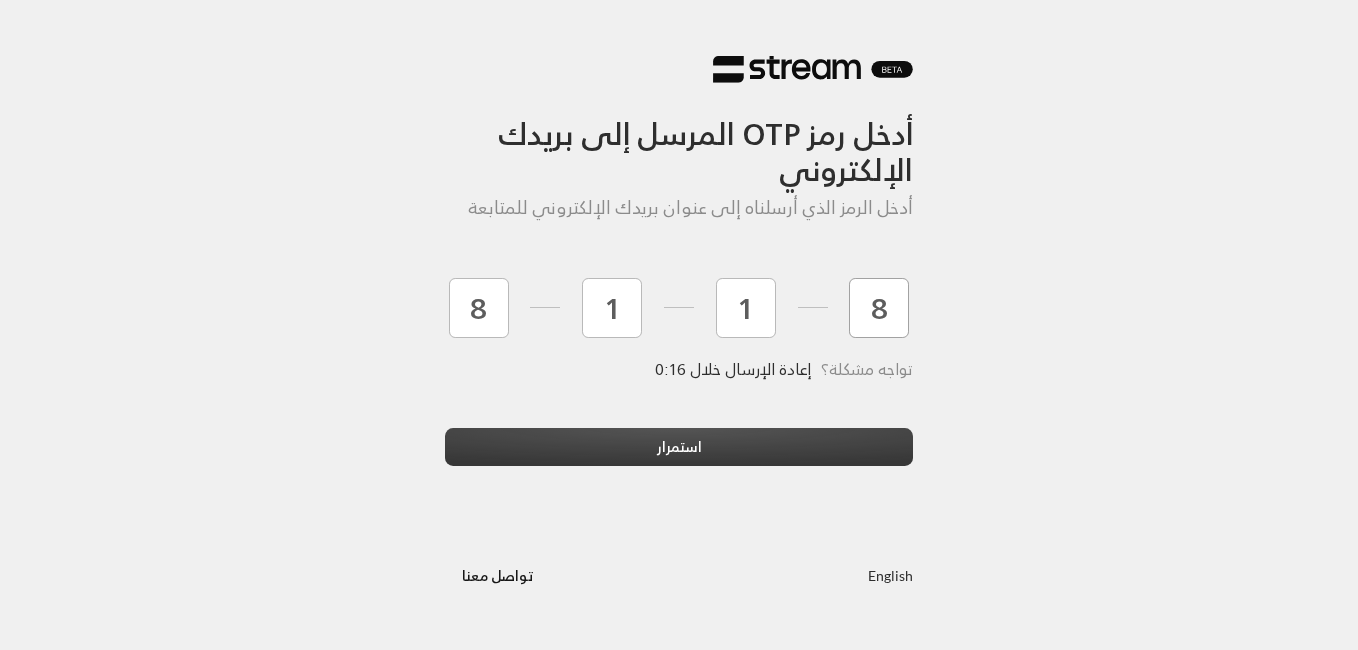 type on "8" 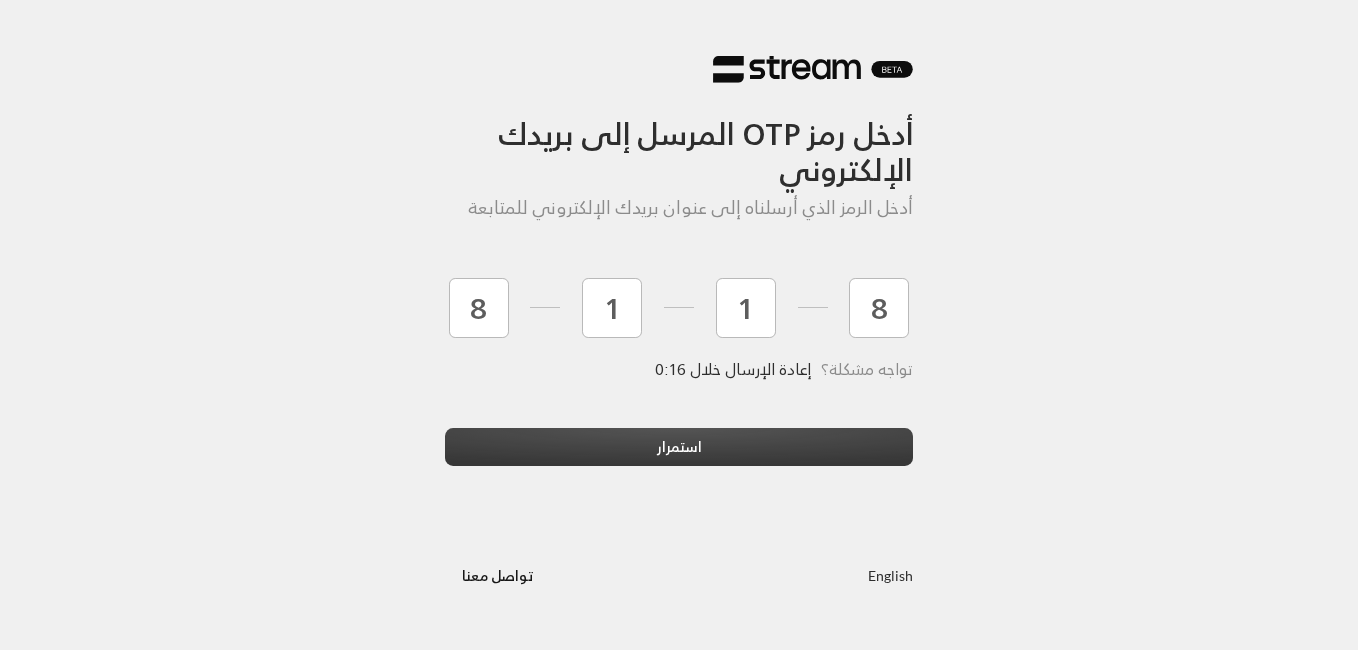 click on "استمرار" at bounding box center [679, 446] 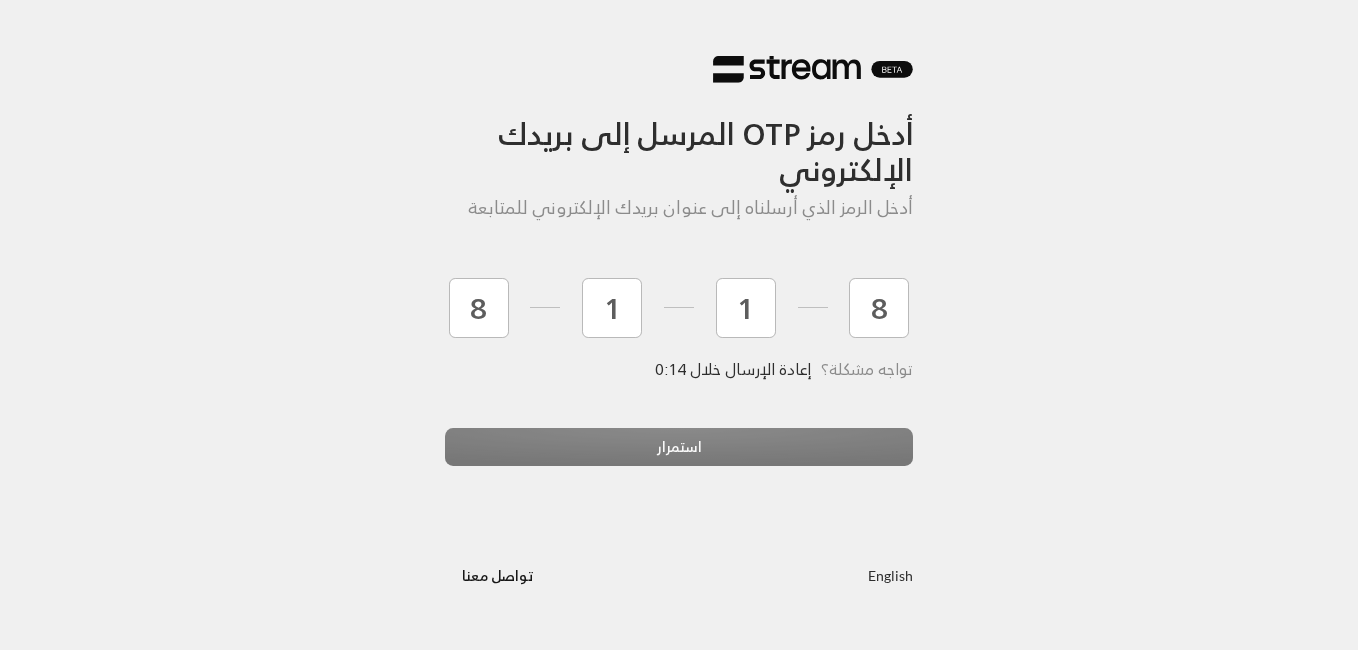 type 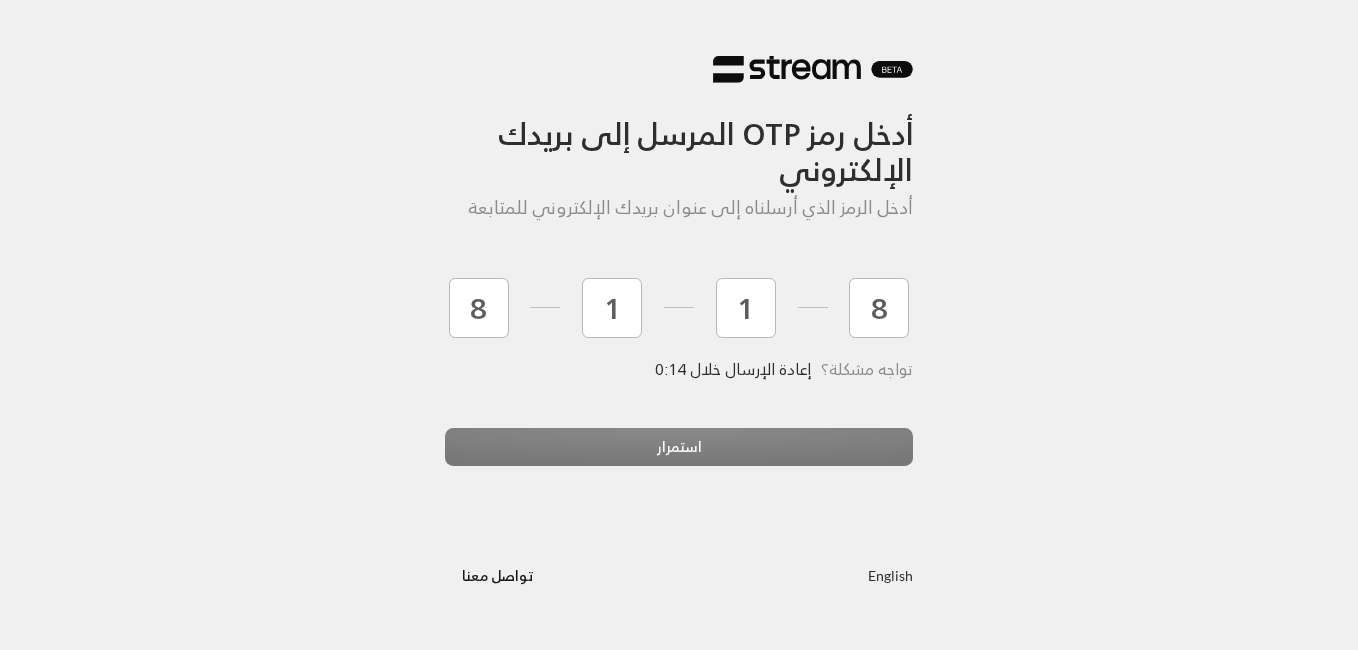 type 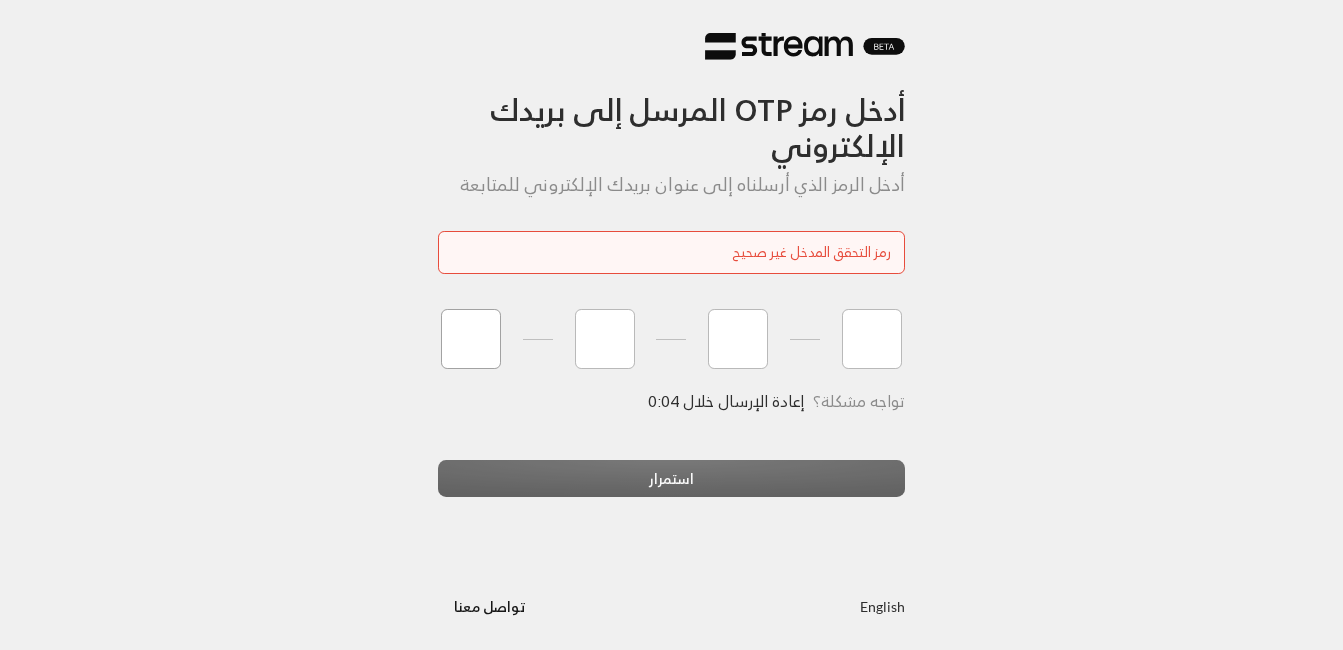 click at bounding box center (471, 339) 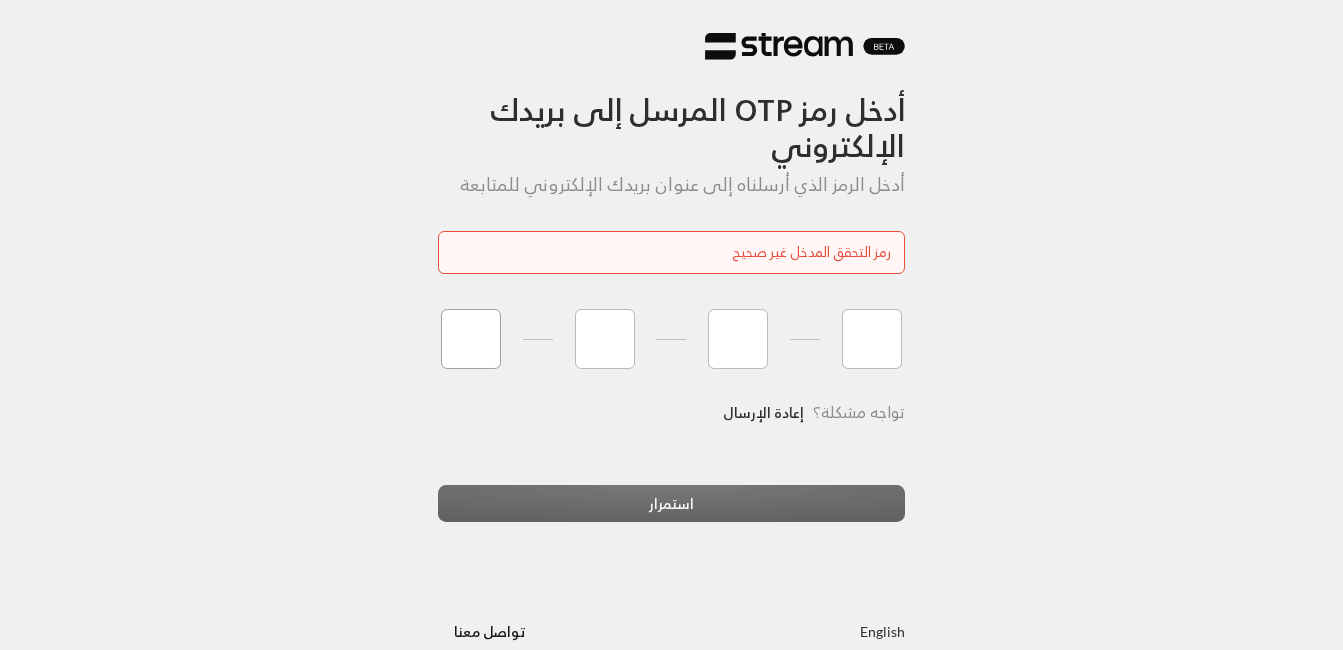 type on "0" 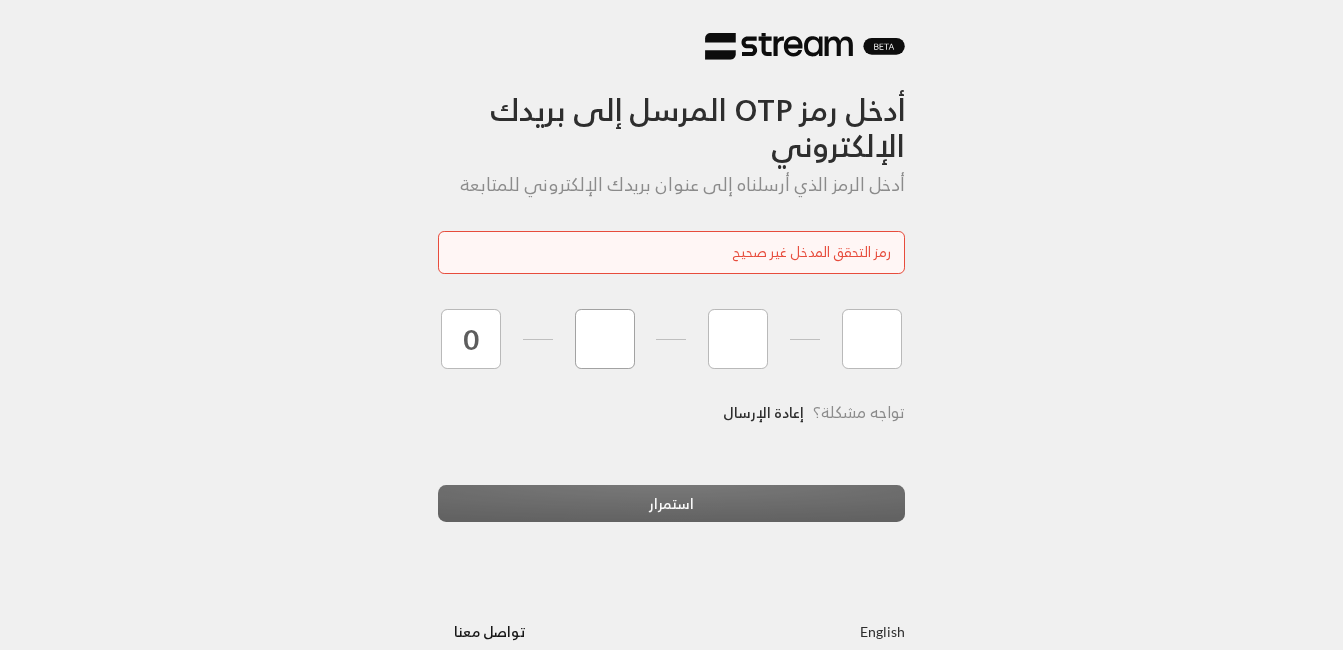 type on "6" 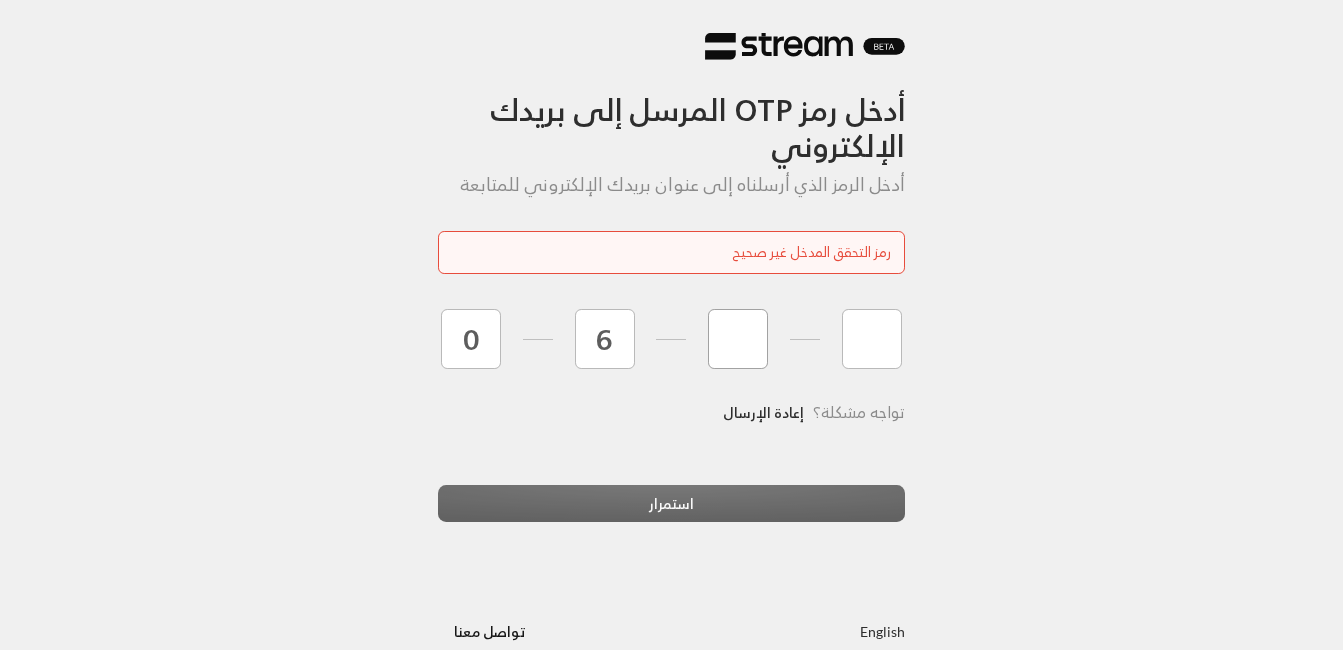 type on "3" 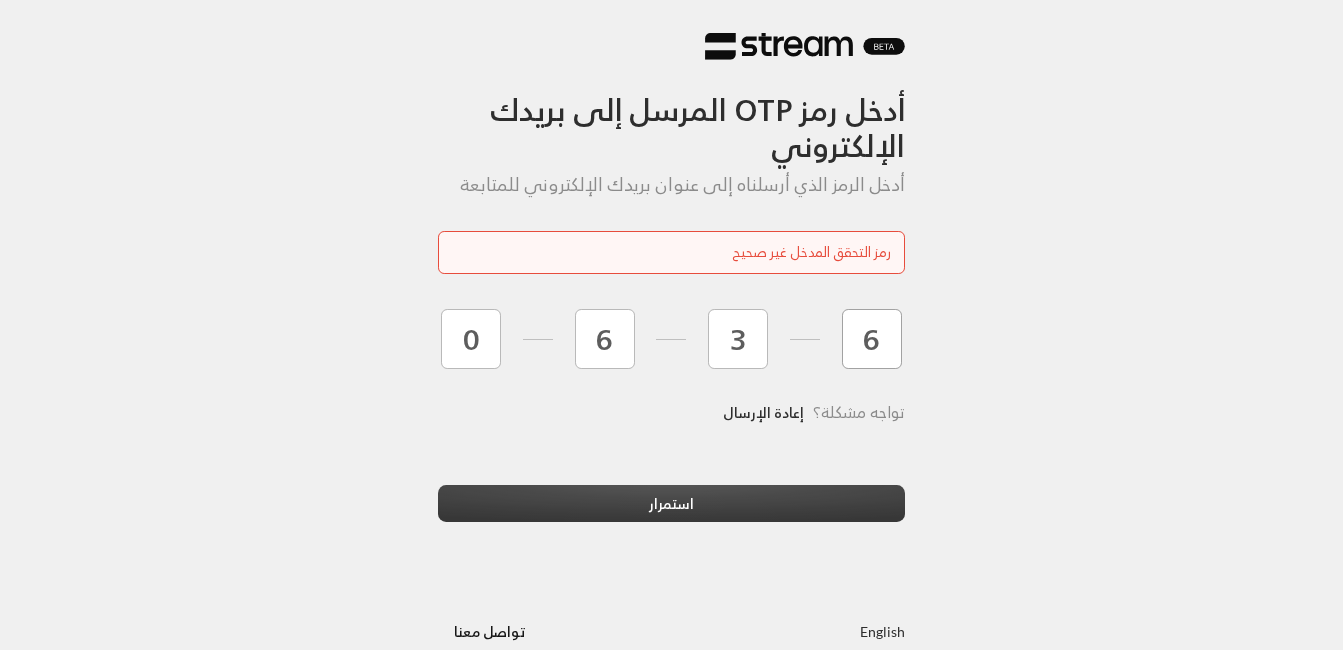 type on "6" 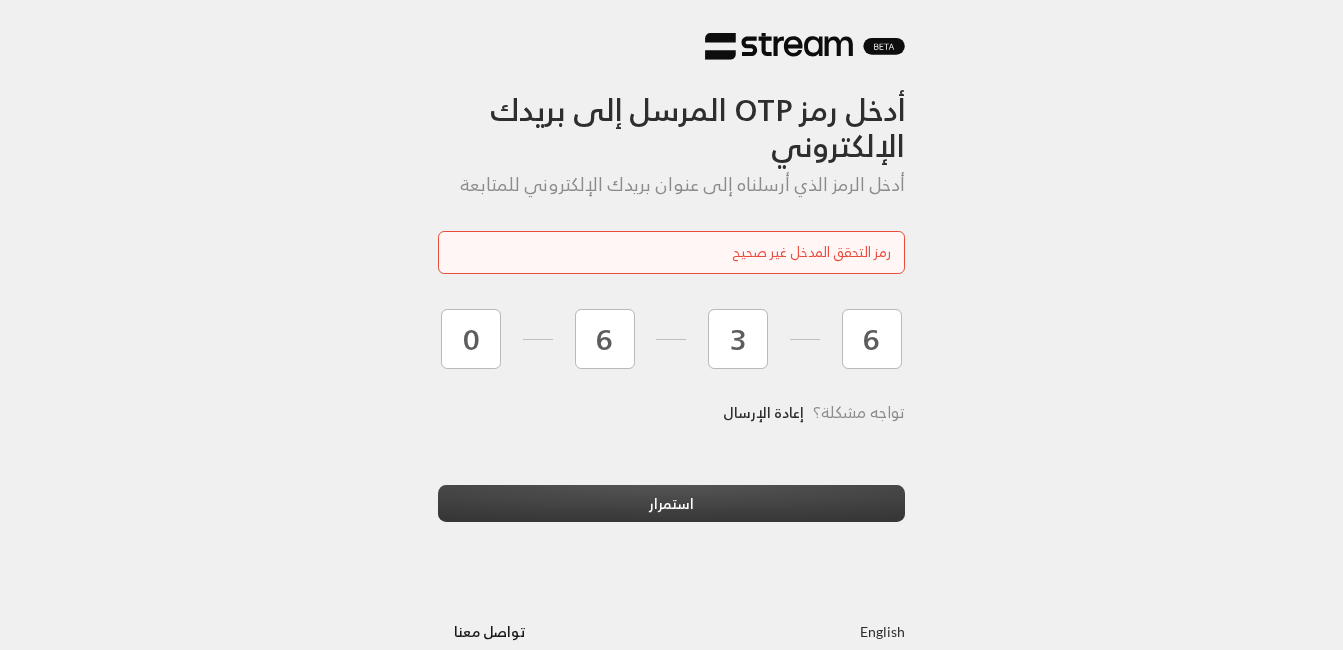 click on "استمرار" at bounding box center [672, 503] 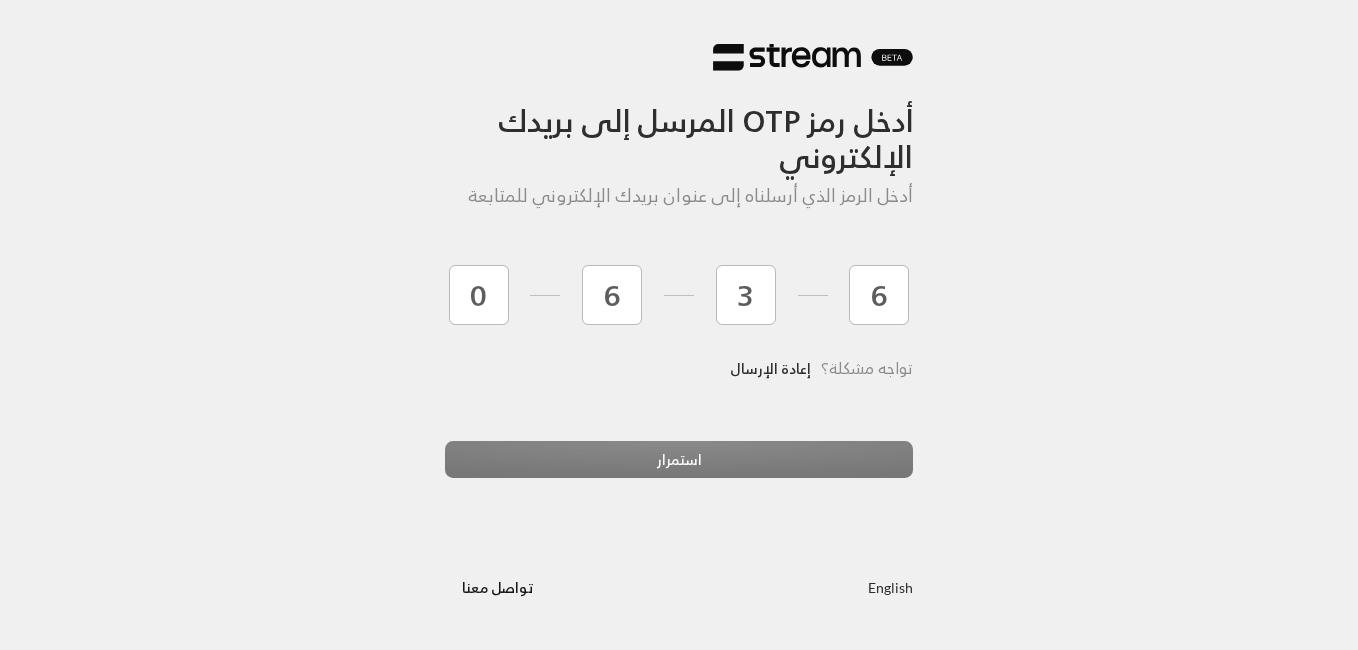 type 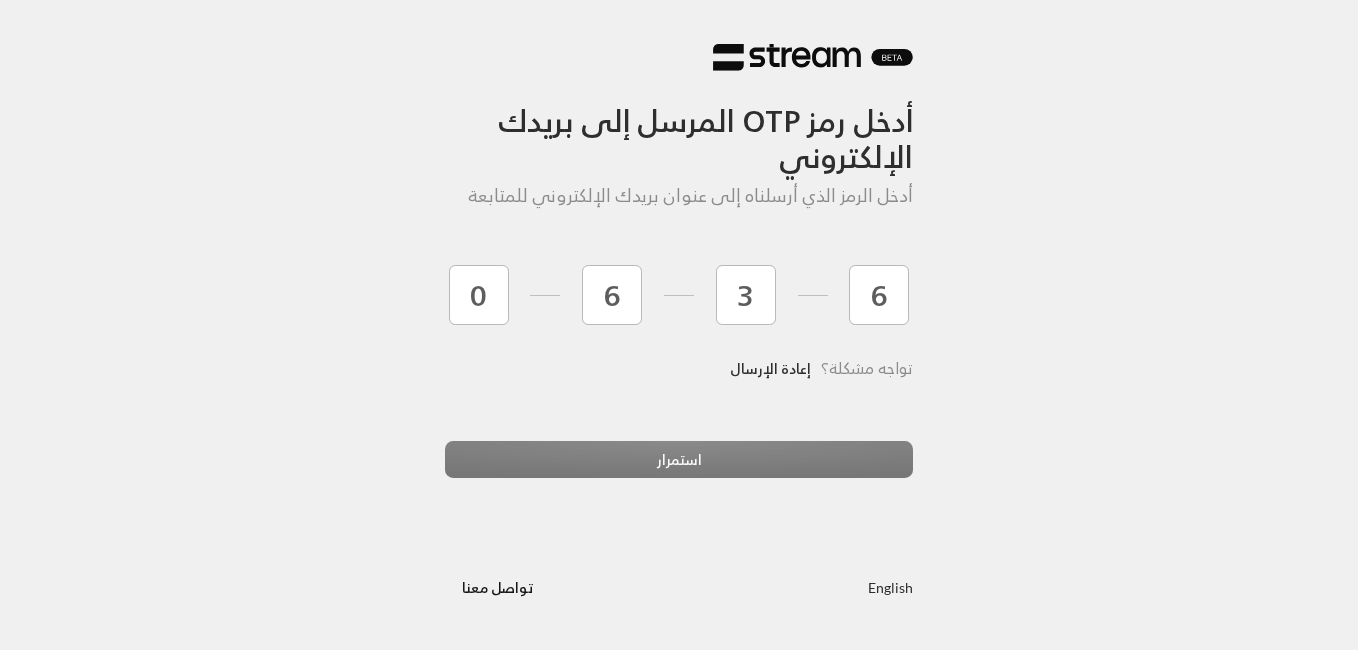 type 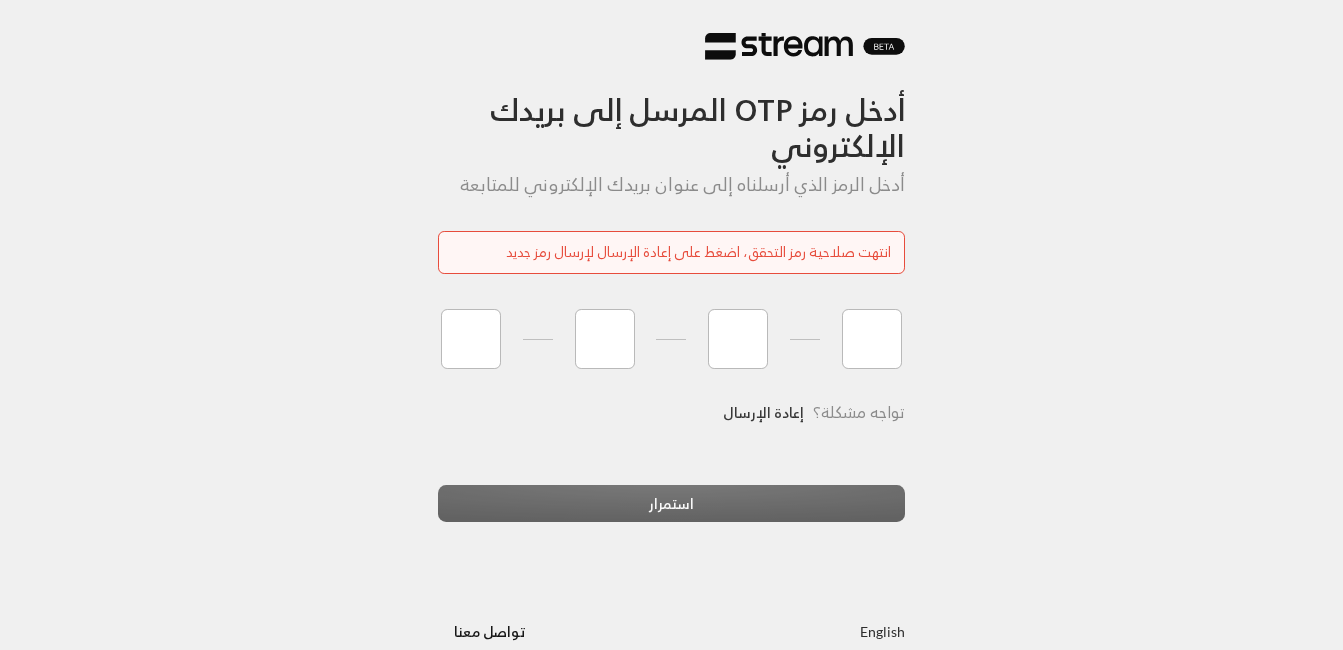 click on "إعادة الإرسال" at bounding box center (763, 412) 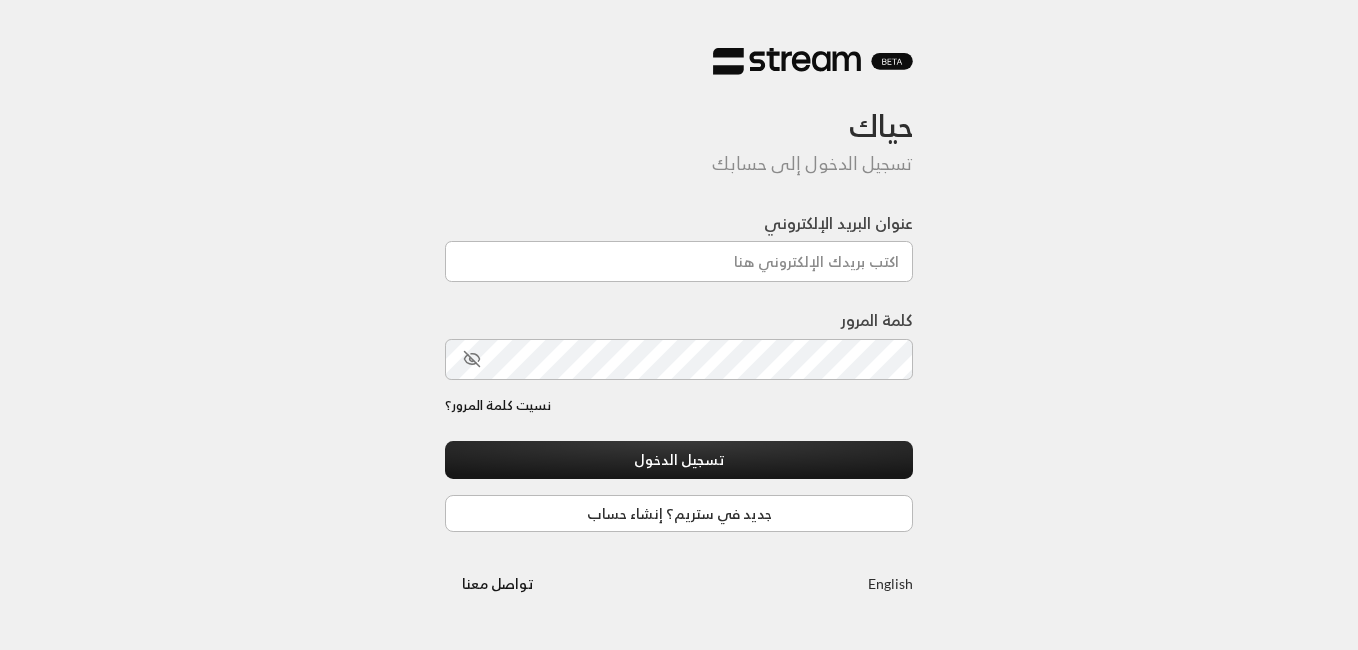 scroll, scrollTop: 0, scrollLeft: 0, axis: both 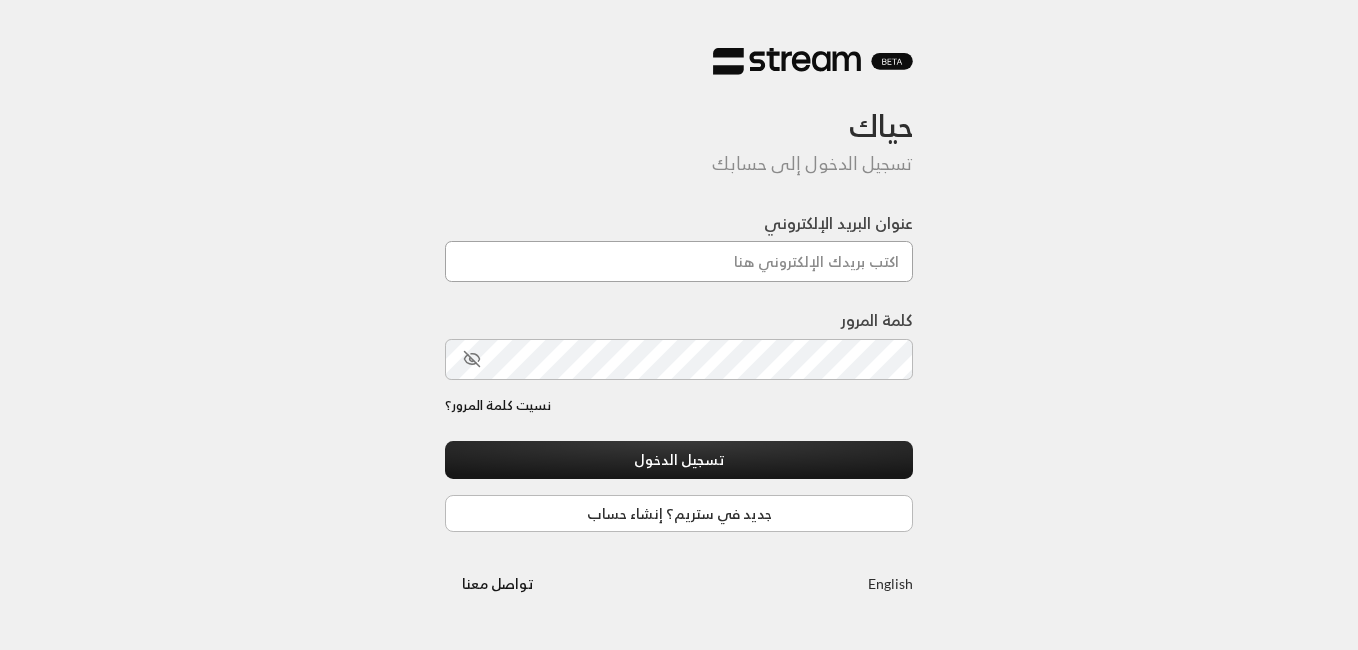 drag, startPoint x: 0, startPoint y: 0, endPoint x: 830, endPoint y: 262, distance: 870.37006 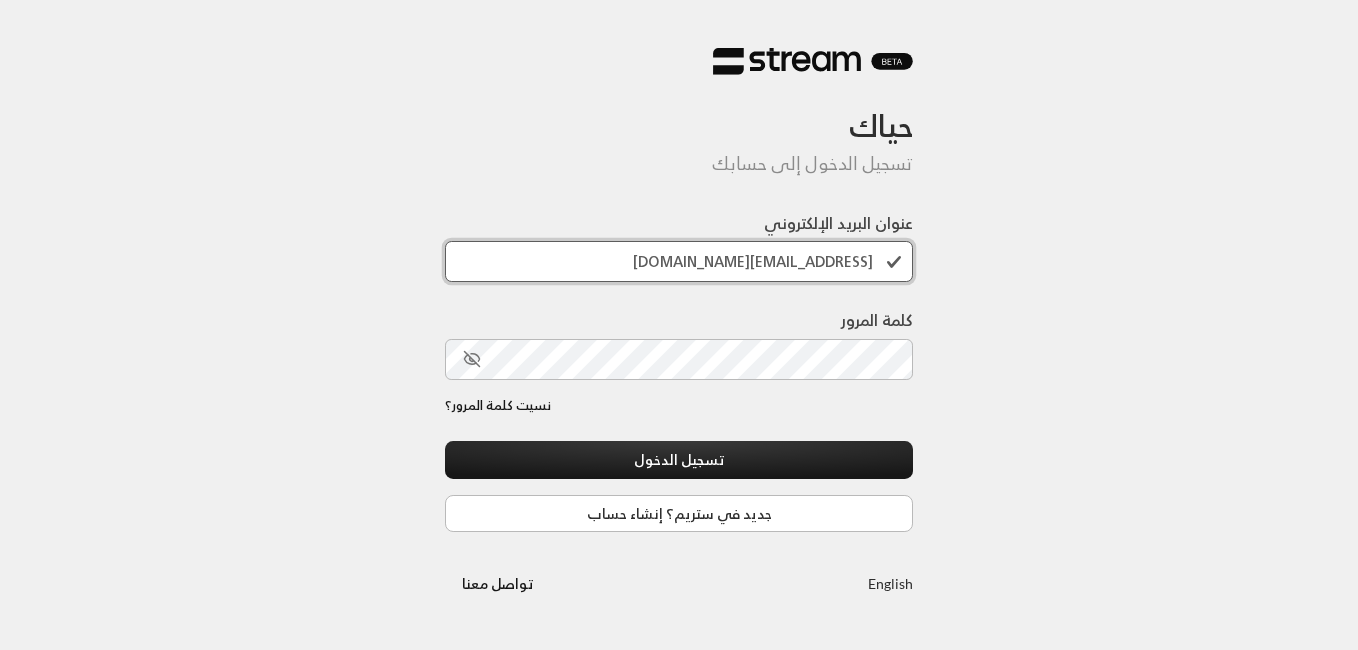 type on "[EMAIL_ADDRESS][DOMAIN_NAME]" 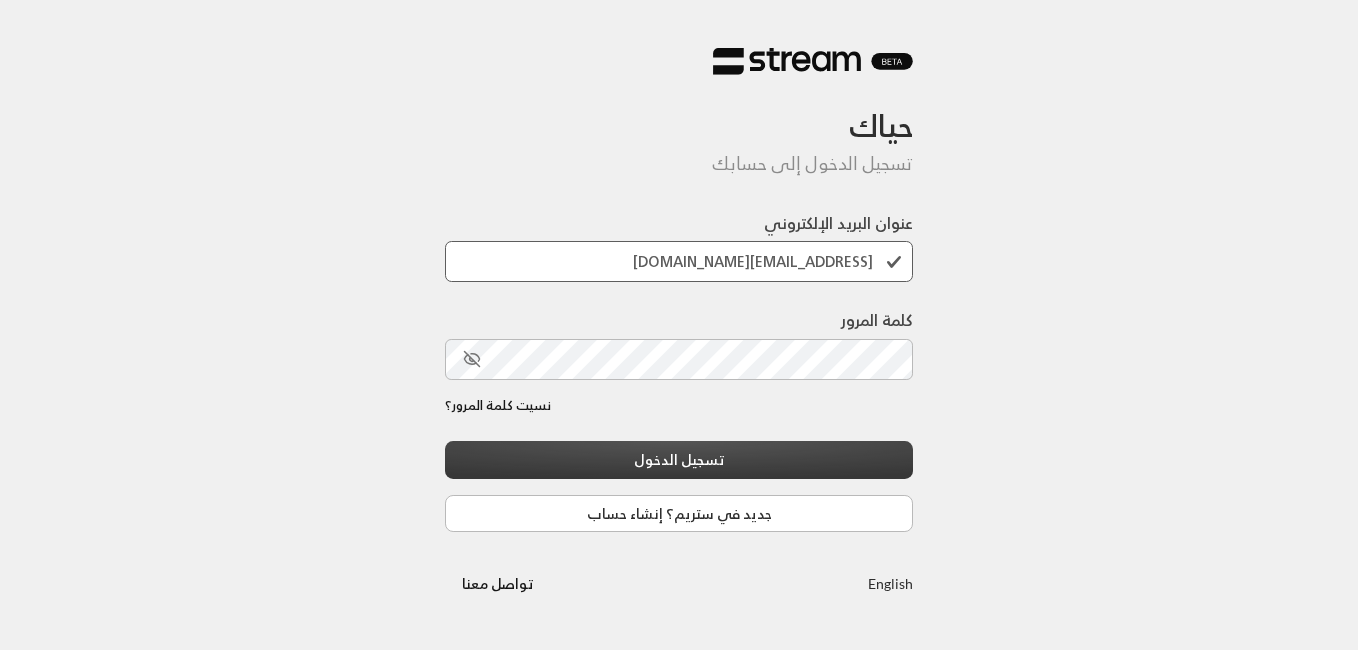 click on "تسجيل الدخول" at bounding box center (679, 459) 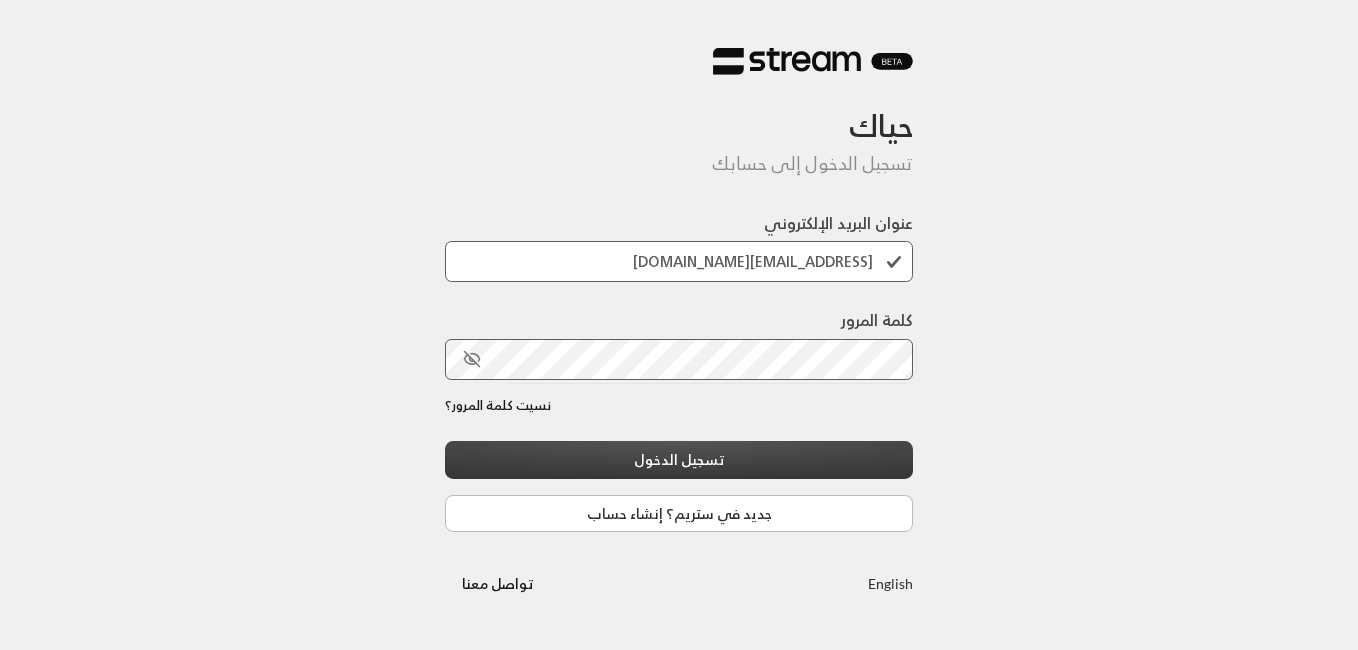 click on "تسجيل الدخول" at bounding box center [679, 459] 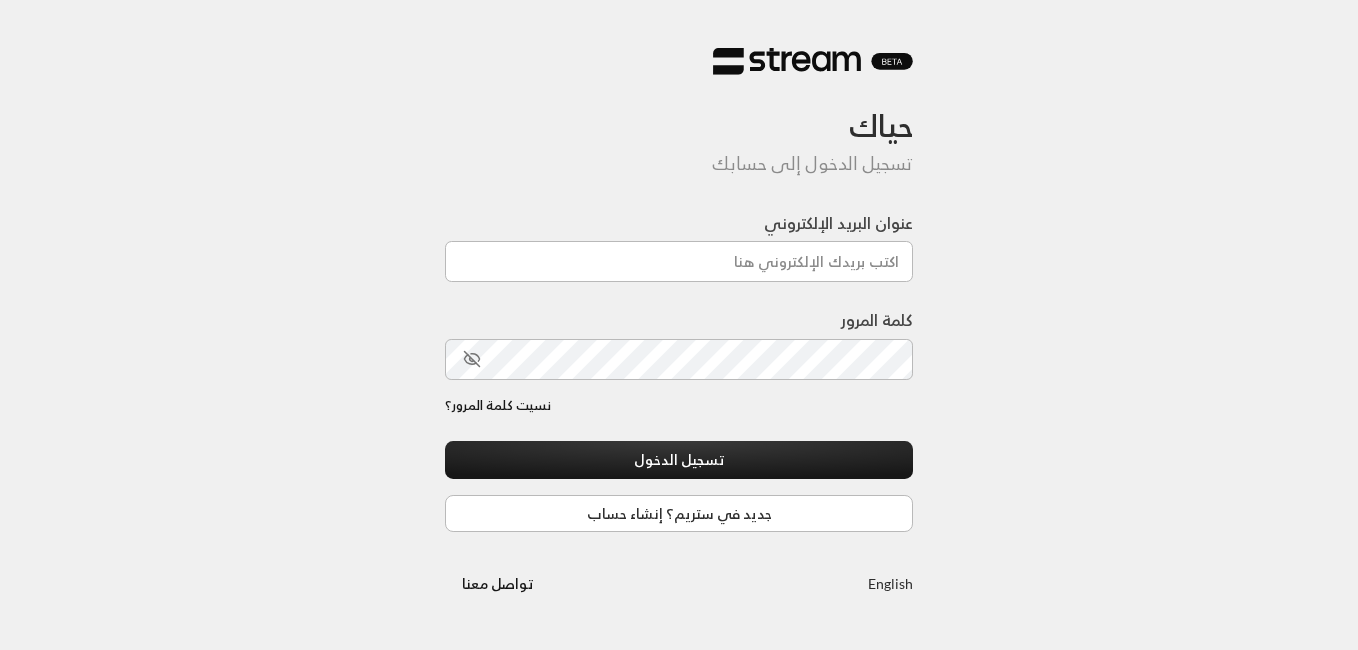 scroll, scrollTop: 0, scrollLeft: 0, axis: both 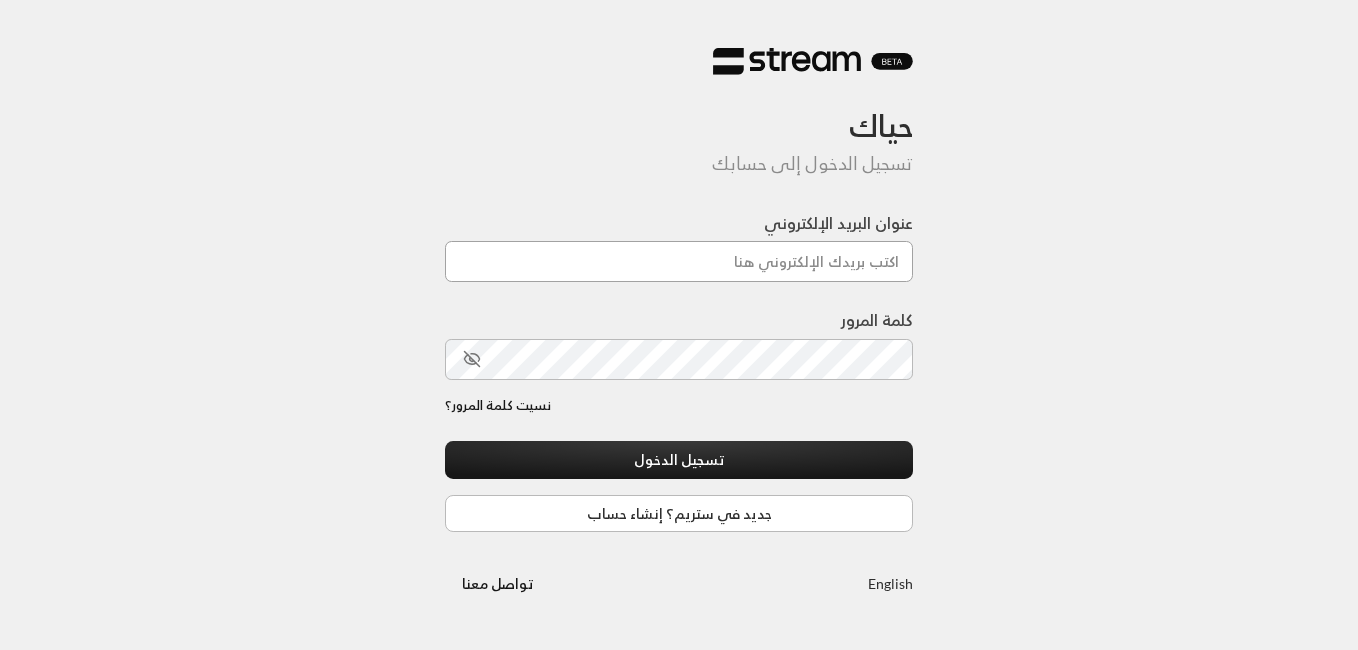 click on "عنوان البريد الإلكتروني" at bounding box center [679, 261] 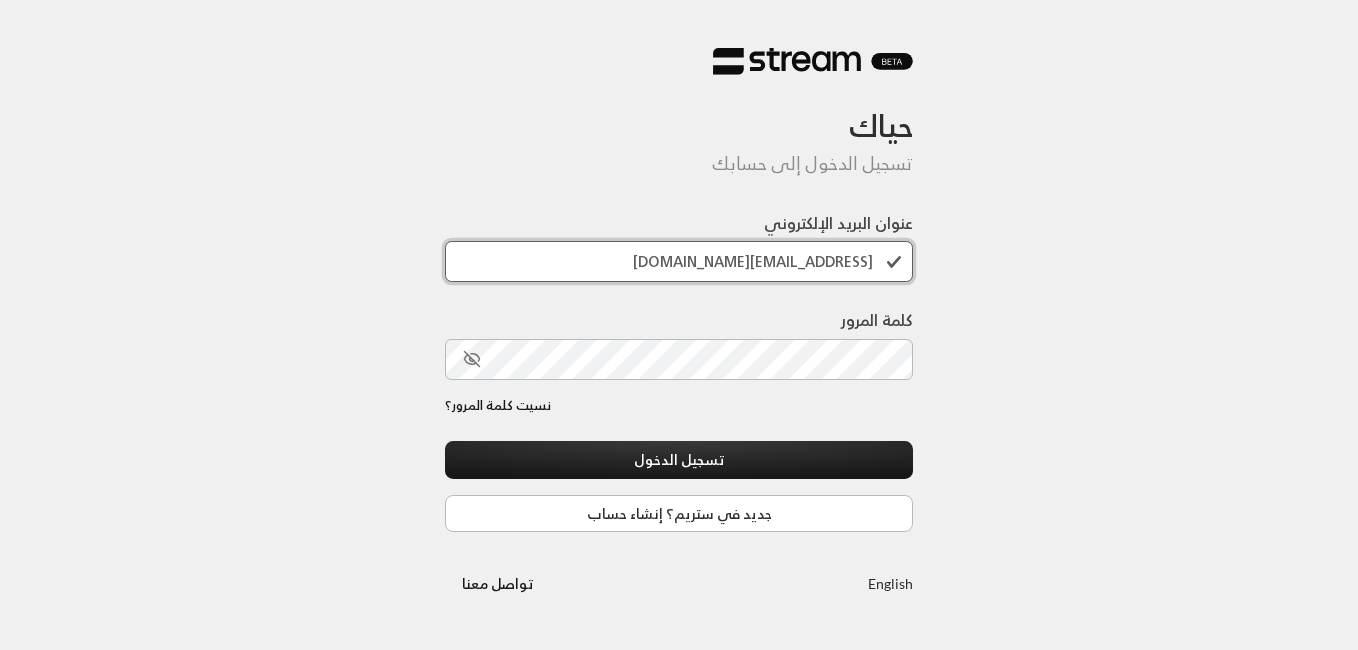 click on "[EMAIL_ADDRESS][DOMAIN_NAME]" at bounding box center [679, 261] 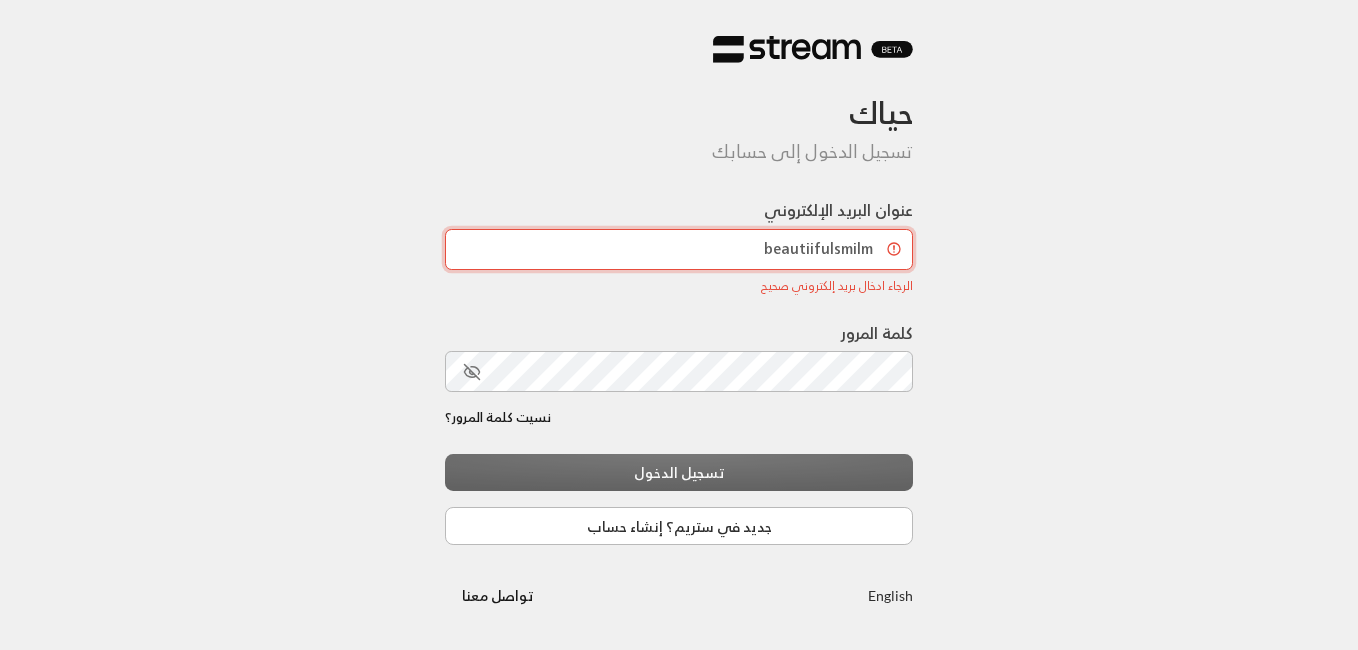 type on "beautiifulsmil" 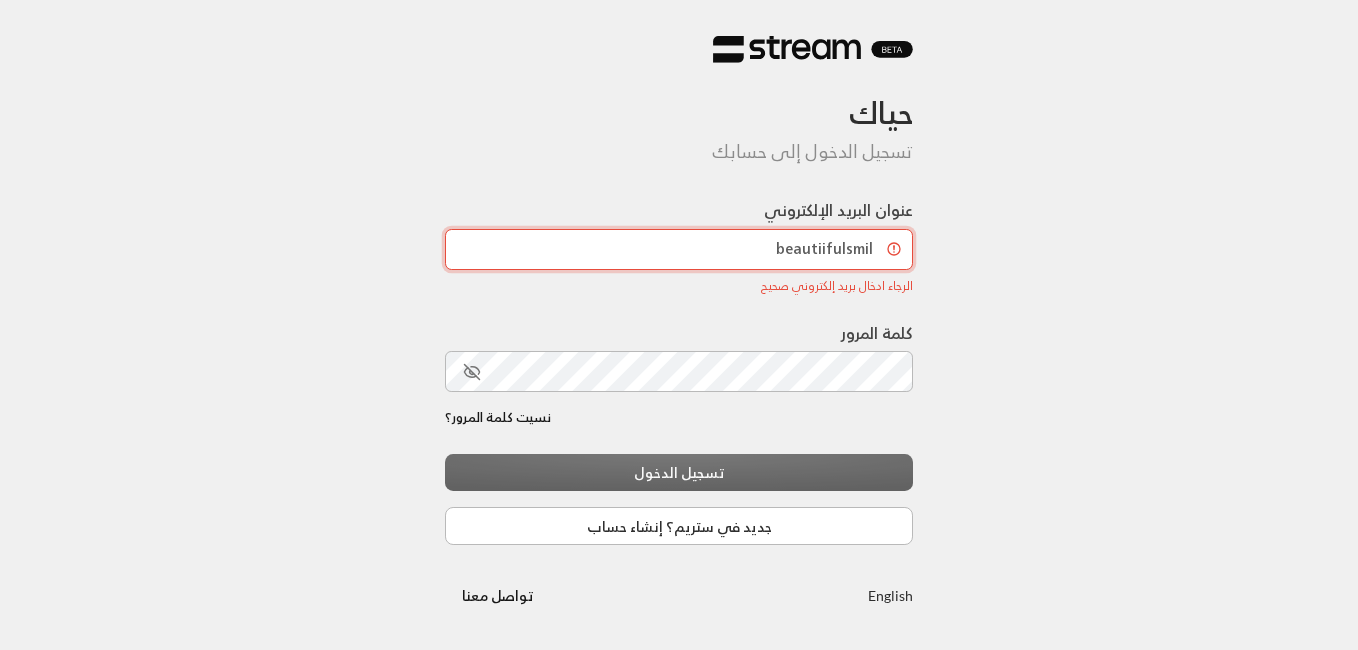 click on "beautiifulsmil" at bounding box center (679, 249) 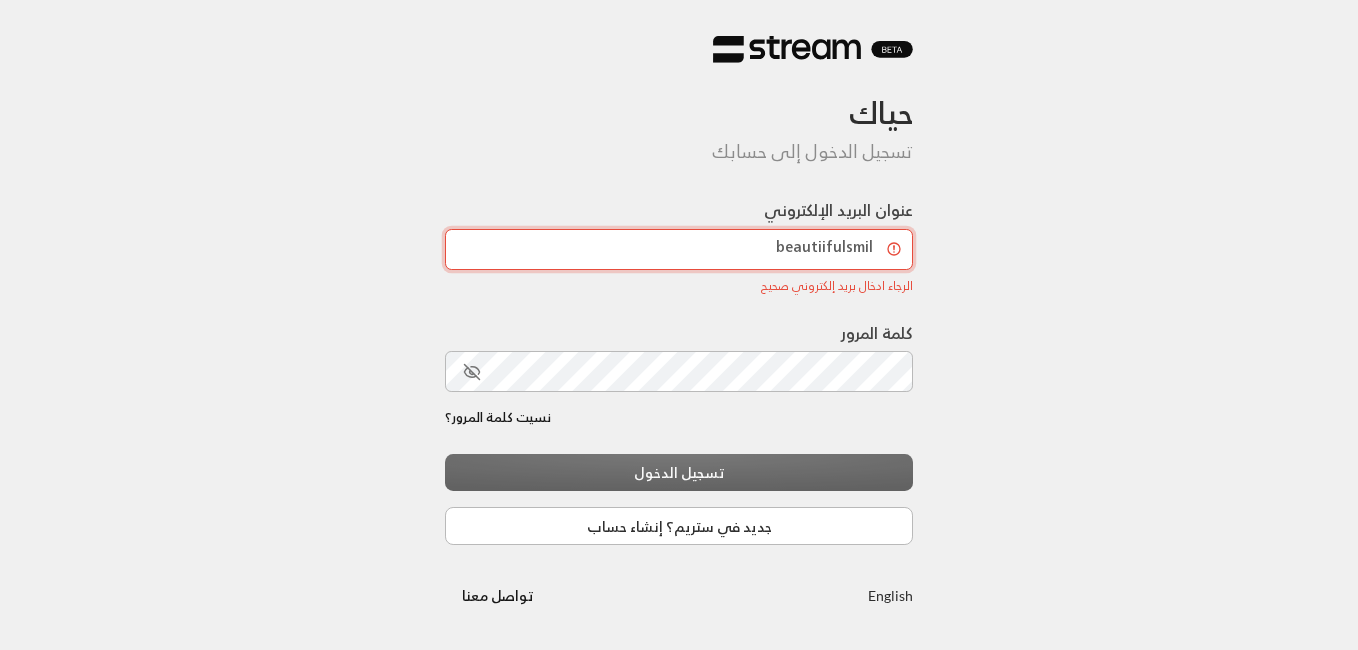 click on "beautiifulsmil" at bounding box center [679, 249] 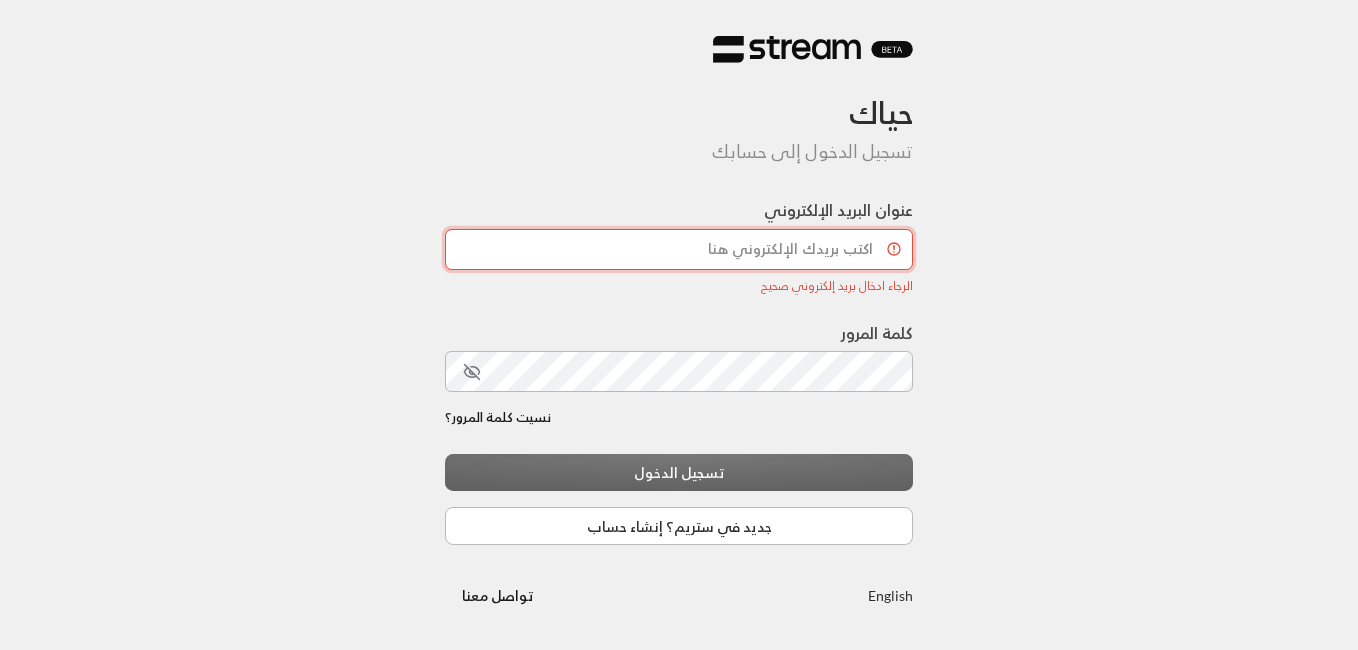 scroll, scrollTop: 0, scrollLeft: 0, axis: both 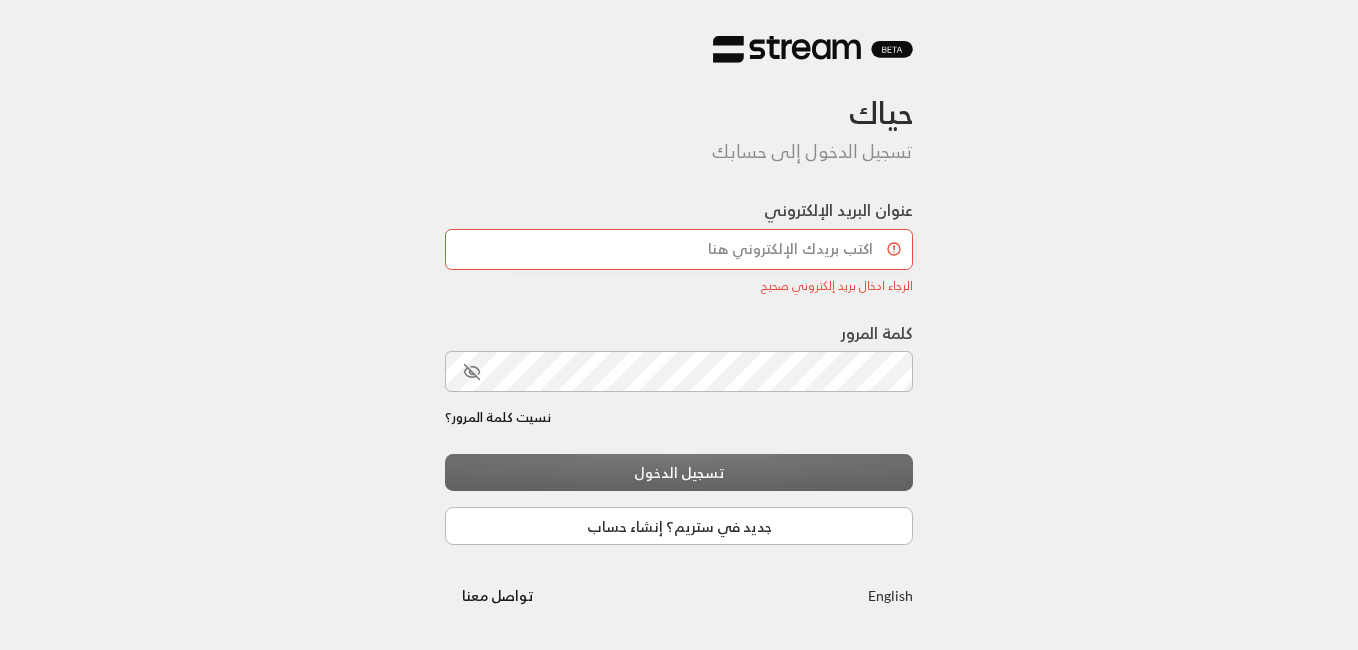 click on "حياك تسجيل الدخول إلى حسابك عنوان البريد الإلكتروني الرجاء ادخال بريد إلكتروني صحيح الرجاء ادخال بريد إلكتروني صحيح كلمة المرور نسيت كلمة المرور؟ تسجيل الدخول جديد في ستريم؟ إنشاء حساب English     تواصل معنا" at bounding box center (679, 325) 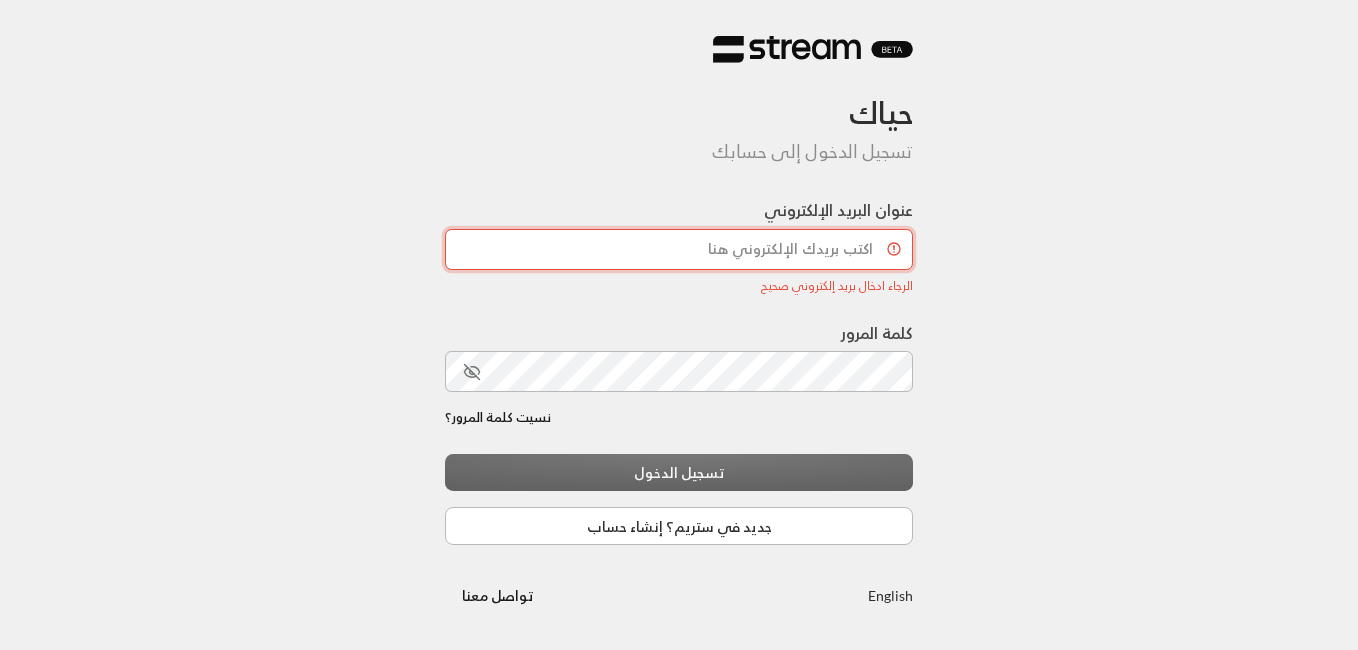 drag, startPoint x: 1036, startPoint y: 233, endPoint x: 844, endPoint y: 247, distance: 192.50974 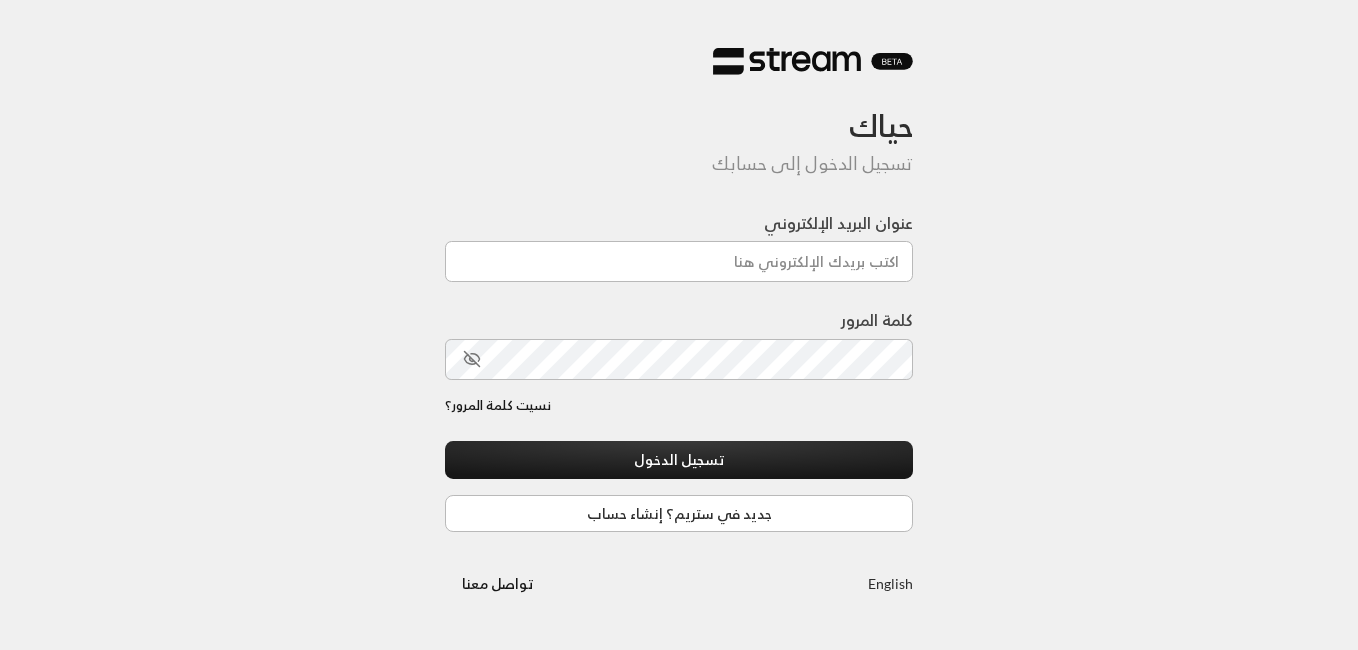 scroll, scrollTop: 0, scrollLeft: 0, axis: both 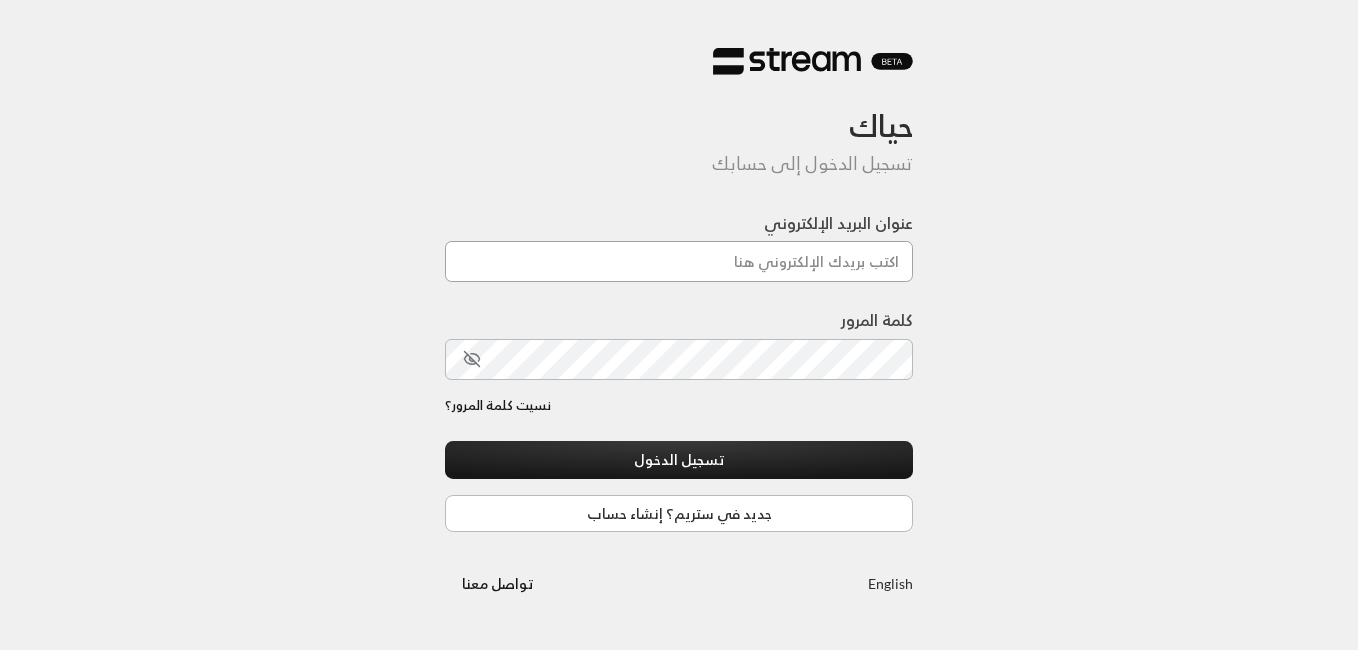 click on "عنوان البريد الإلكتروني" at bounding box center (679, 261) 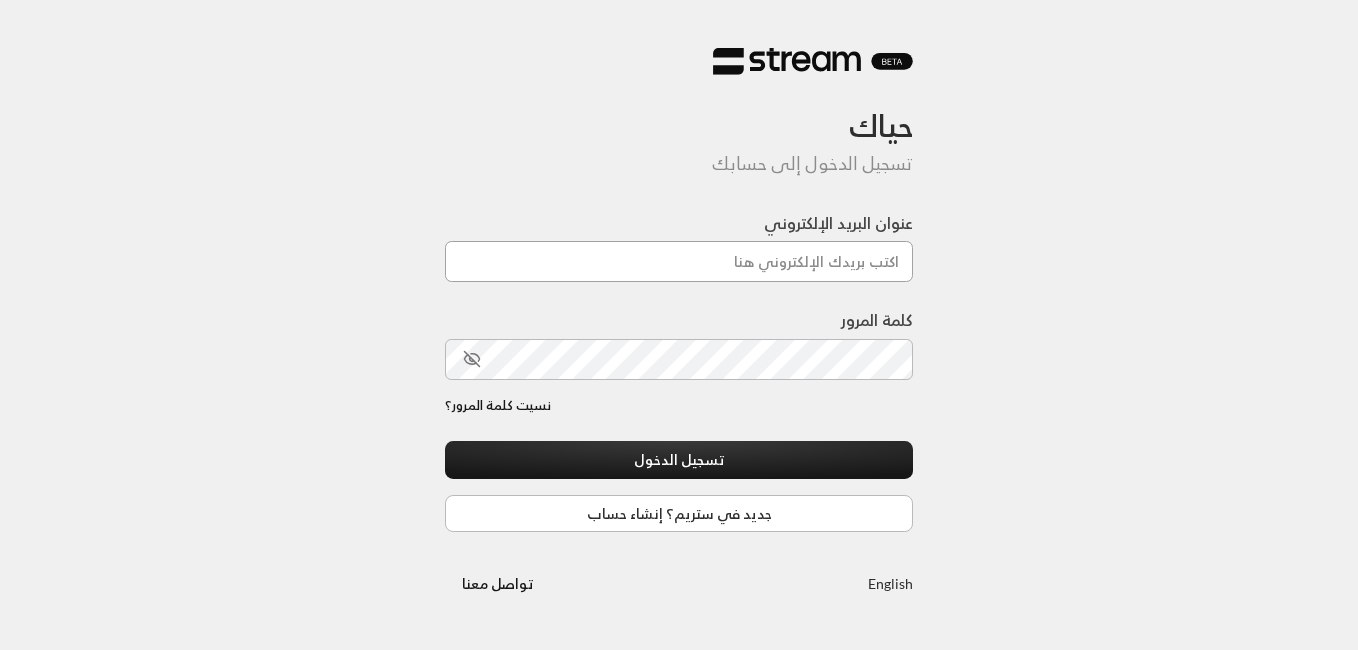 drag, startPoint x: 0, startPoint y: 0, endPoint x: 768, endPoint y: 265, distance: 812.434 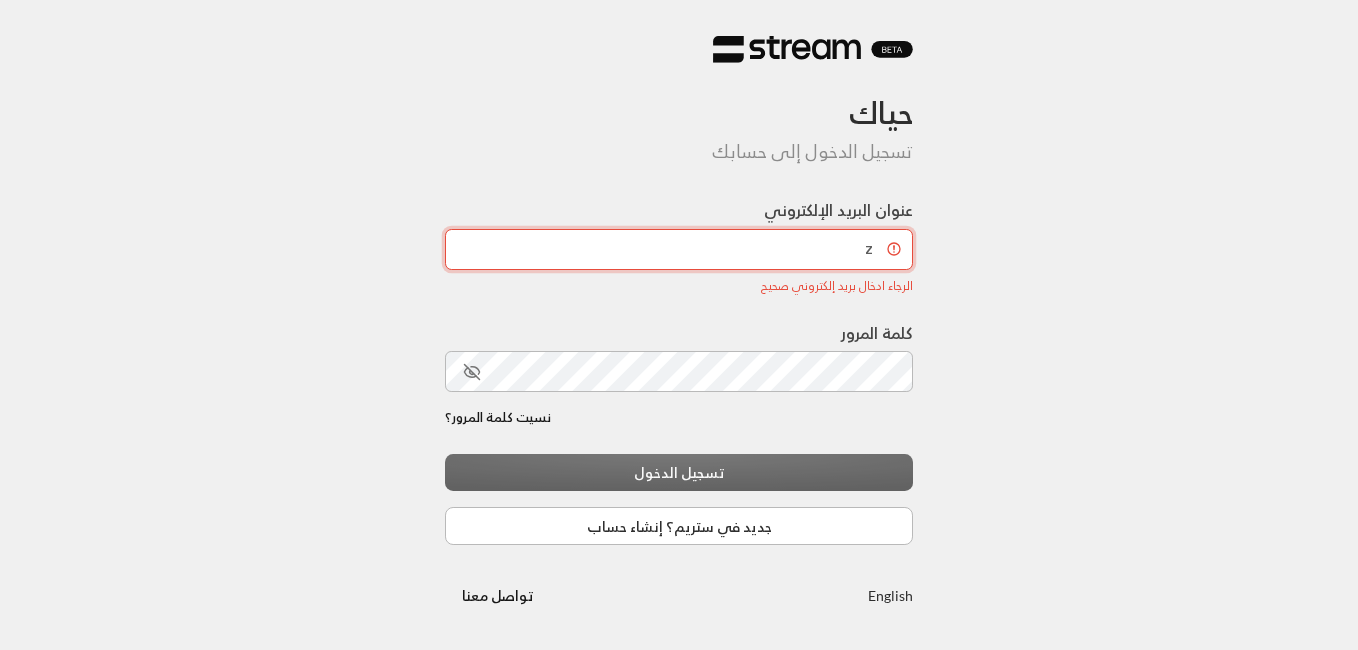 type on "z" 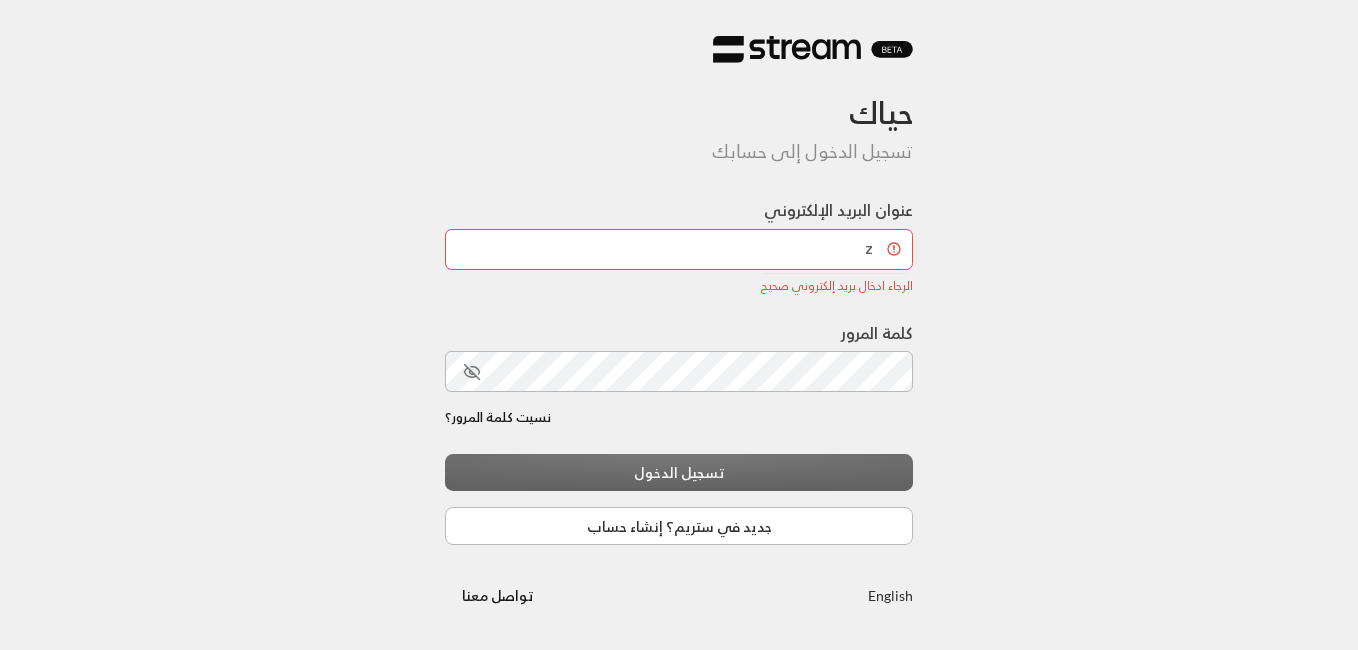 click on "حياك تسجيل الدخول إلى حسابك عنوان البريد الإلكتروني z الرجاء ادخال بريد إلكتروني صحيح الرجاء ادخال بريد إلكتروني صحيح كلمة المرور نسيت كلمة المرور؟ تسجيل الدخول جديد في ستريم؟ إنشاء حساب English     تواصل معنا" at bounding box center [679, 325] 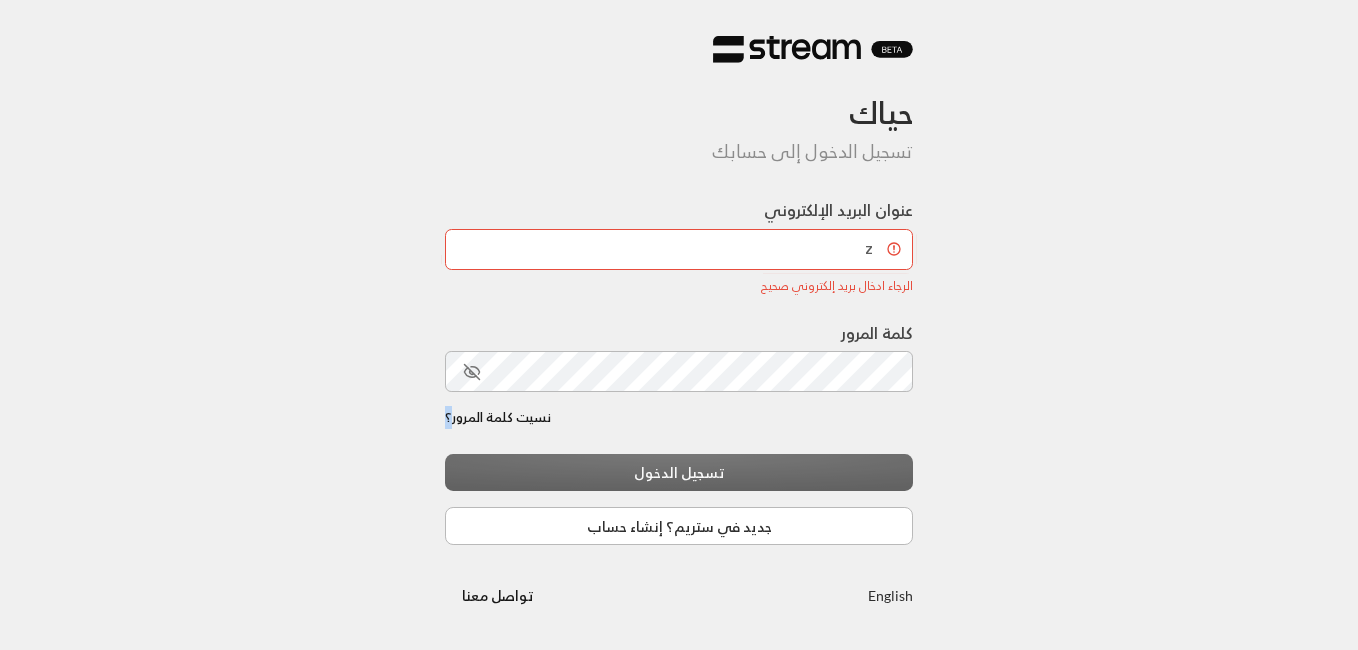 click on "حياك تسجيل الدخول إلى حسابك عنوان البريد الإلكتروني z الرجاء ادخال بريد إلكتروني صحيح الرجاء ادخال بريد إلكتروني صحيح كلمة المرور نسيت كلمة المرور؟ تسجيل الدخول جديد في ستريم؟ إنشاء حساب English     تواصل معنا" at bounding box center (679, 325) 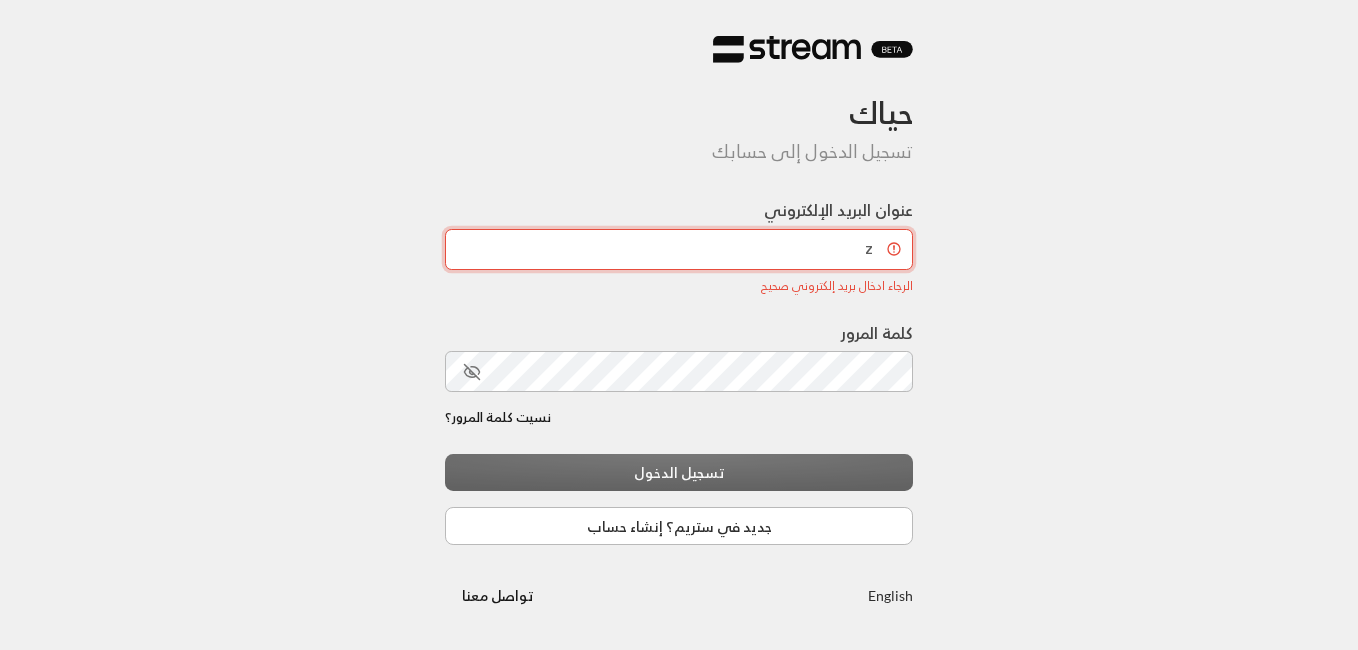 click on "z" at bounding box center [679, 249] 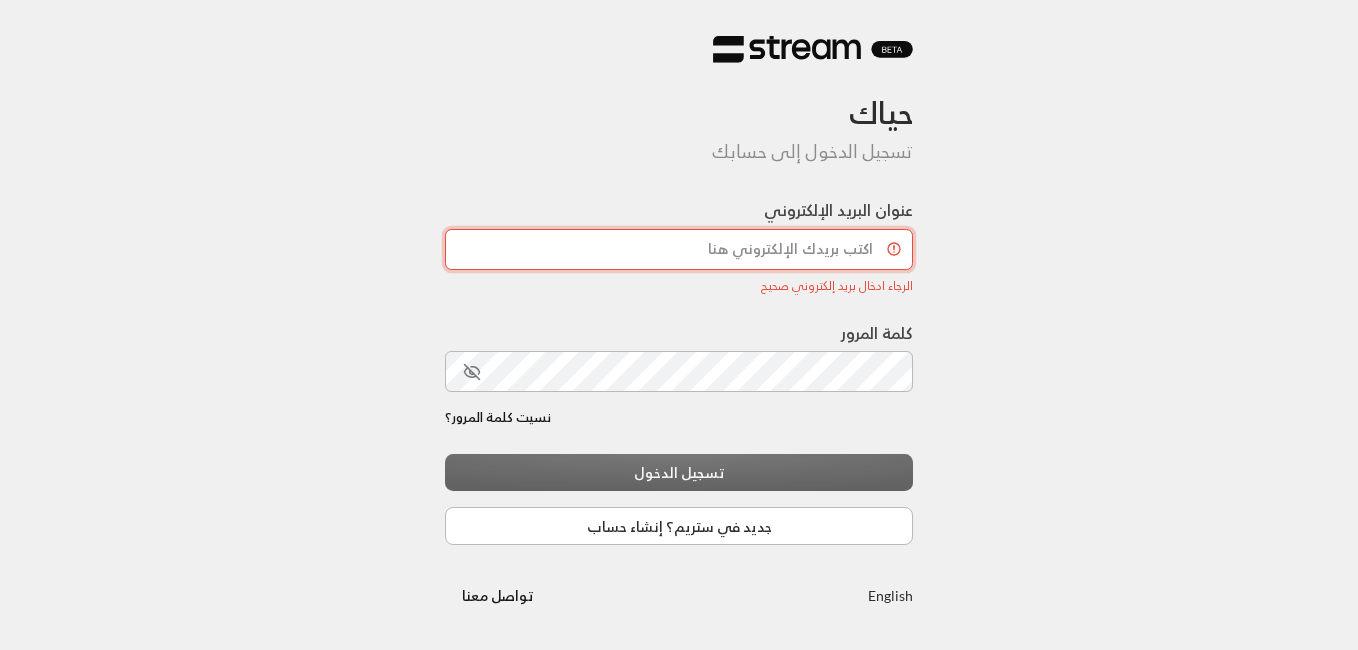 click on "عنوان البريد الإلكتروني" at bounding box center (679, 249) 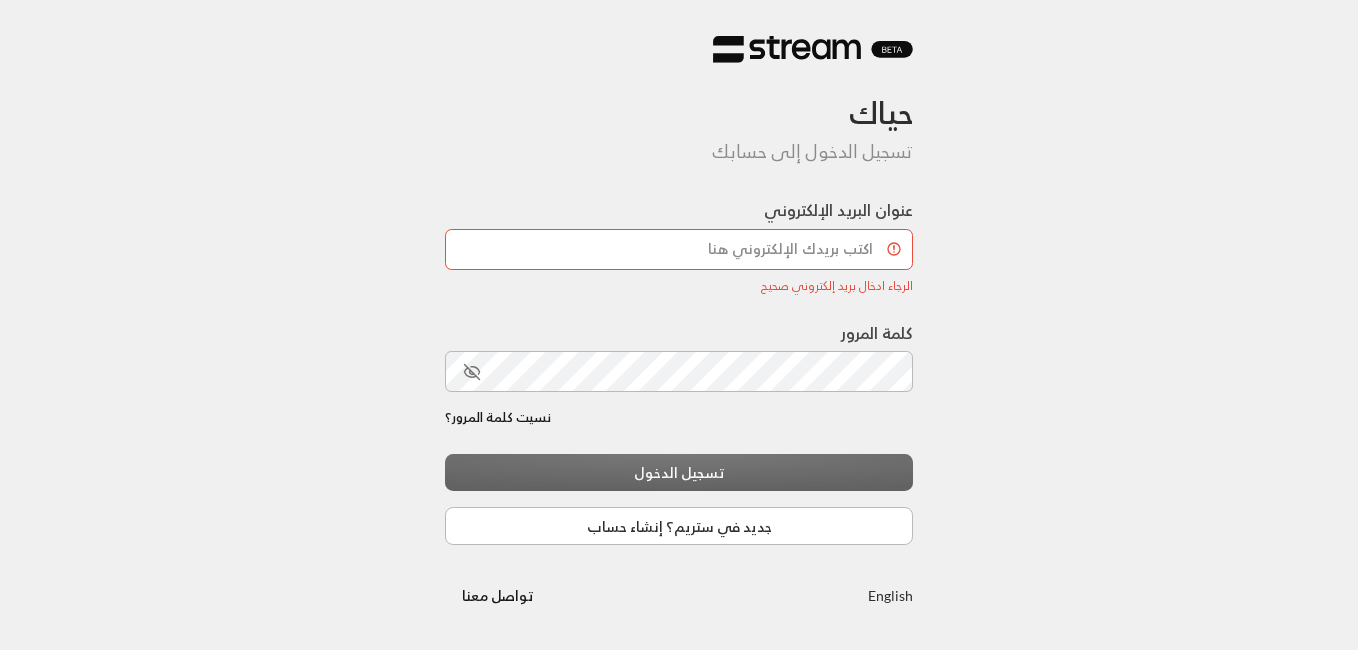 click on "حياك تسجيل الدخول إلى حسابك عنوان البريد الإلكتروني الرجاء ادخال بريد إلكتروني صحيح الرجاء ادخال بريد إلكتروني صحيح كلمة المرور نسيت كلمة المرور؟ تسجيل الدخول جديد في ستريم؟ إنشاء حساب English     تواصل معنا" at bounding box center [679, 325] 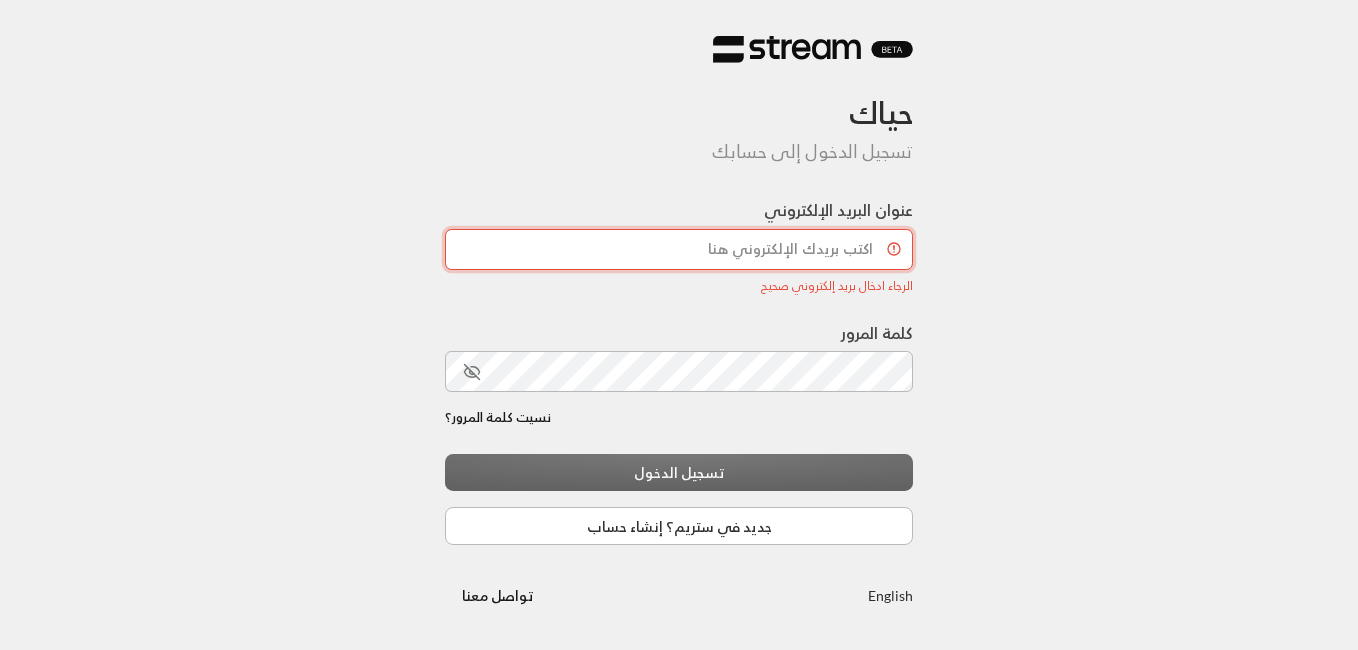 click on "عنوان البريد الإلكتروني" at bounding box center [679, 249] 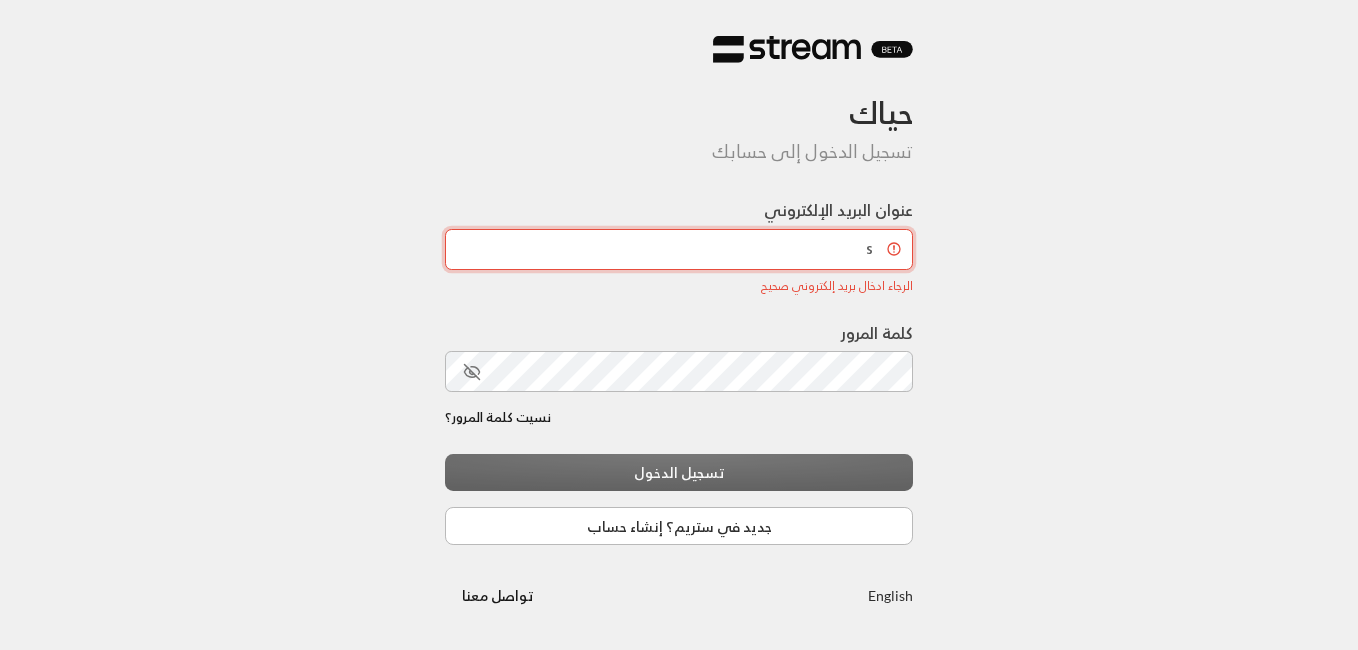 type on "s" 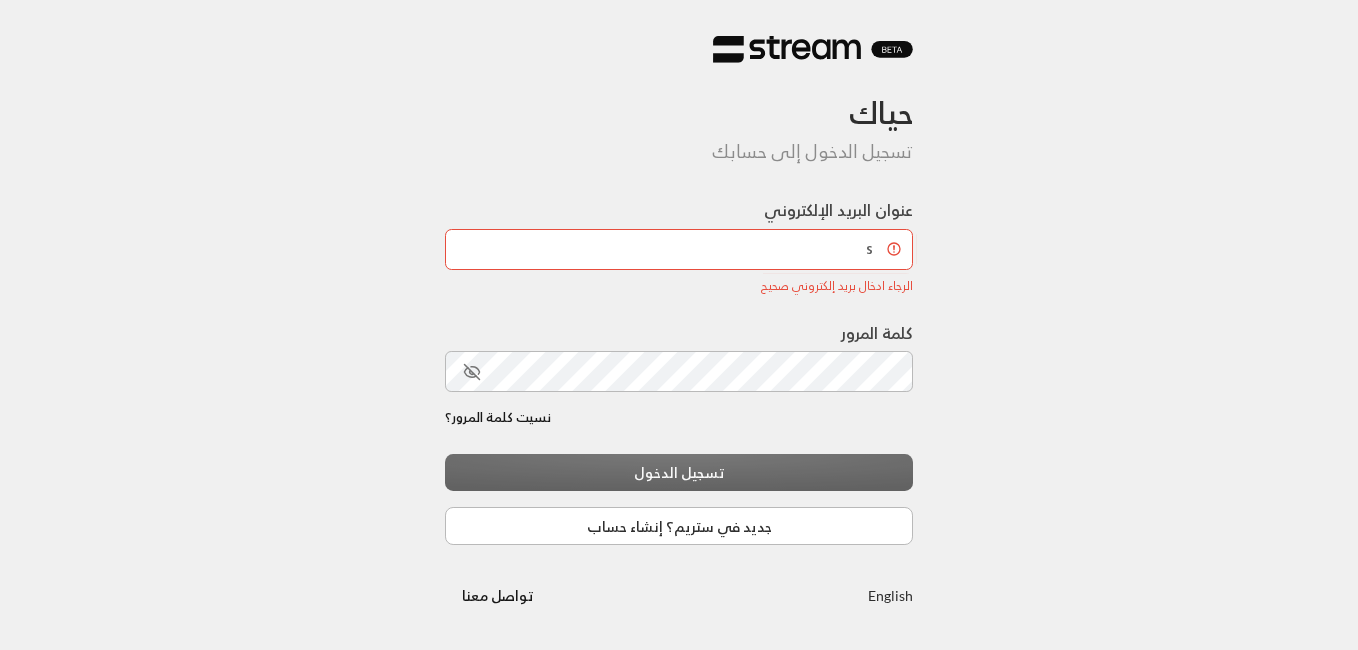 click on "عنوان البريد الإلكتروني" at bounding box center [838, 210] 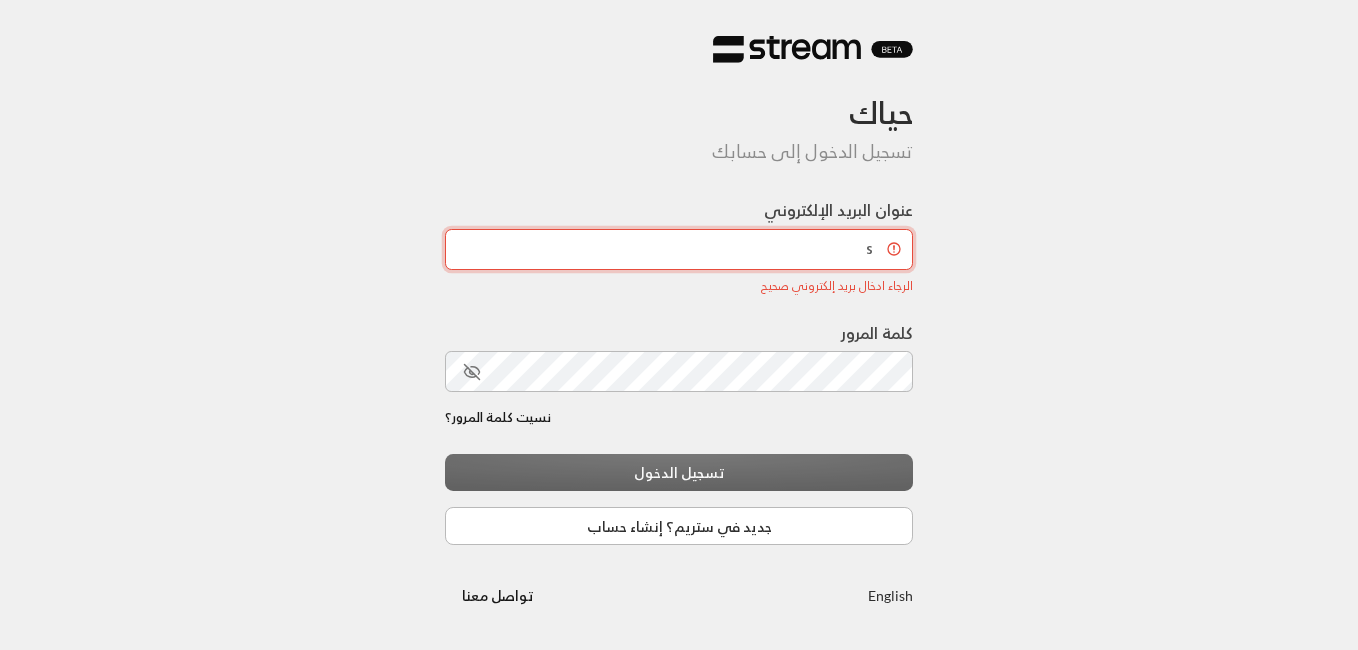 click on "s" at bounding box center (679, 249) 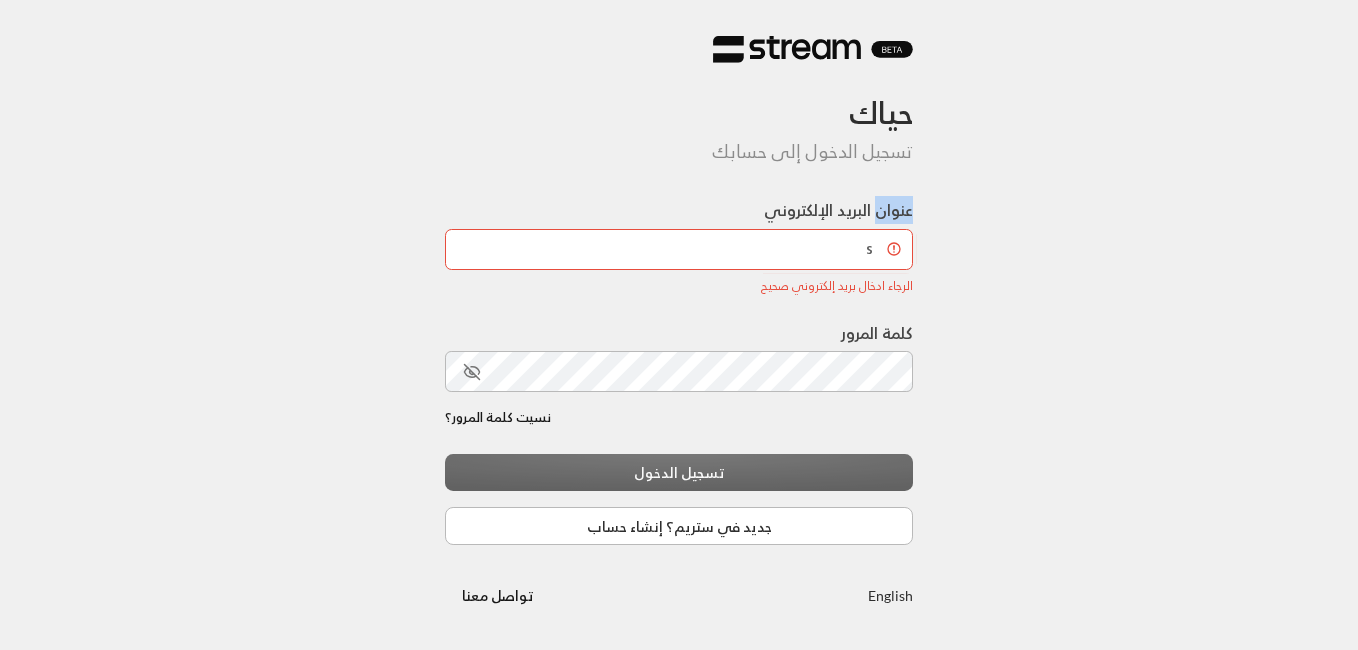click on "عنوان البريد الإلكتروني" at bounding box center [838, 210] 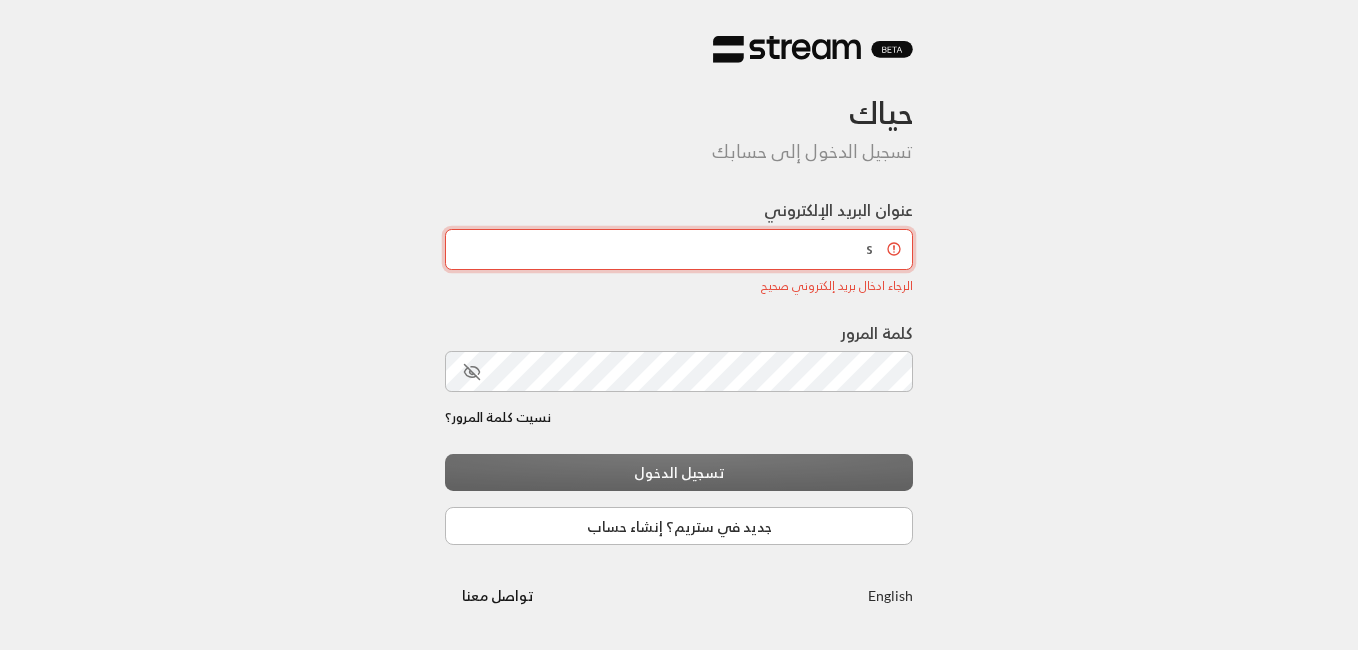 drag, startPoint x: 892, startPoint y: 220, endPoint x: 865, endPoint y: 246, distance: 37.48333 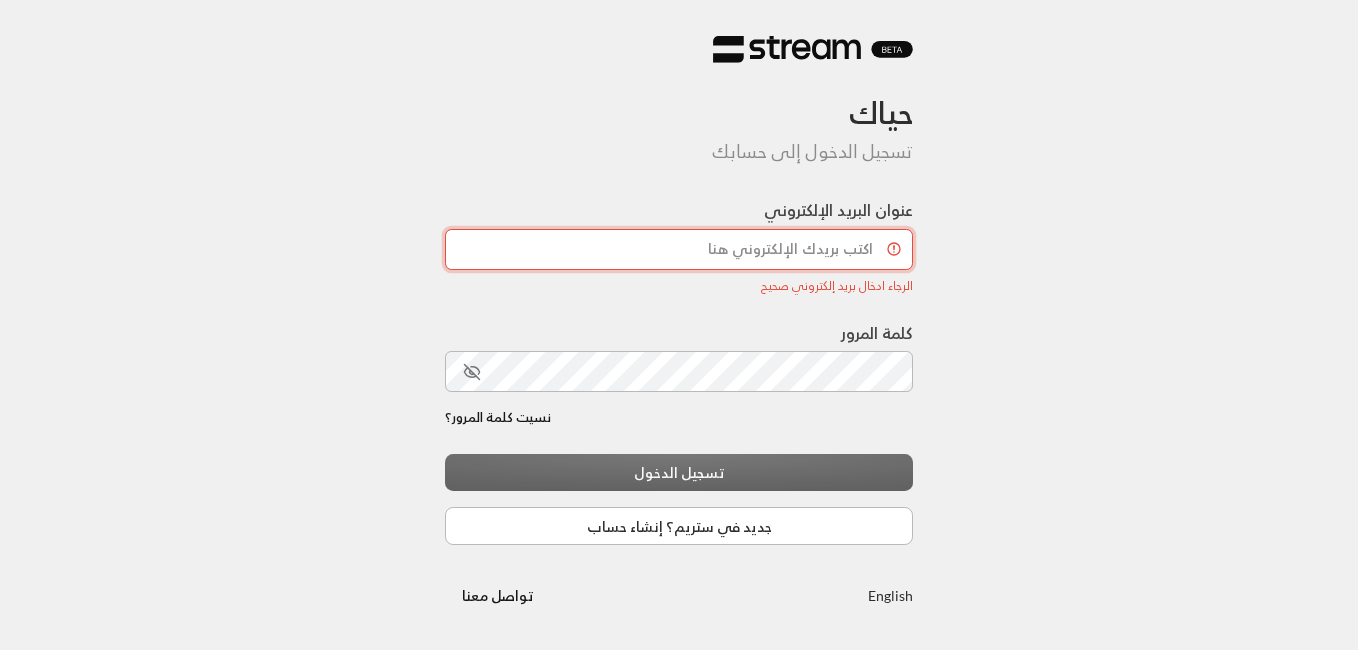click on "عنوان البريد الإلكتروني" at bounding box center (679, 249) 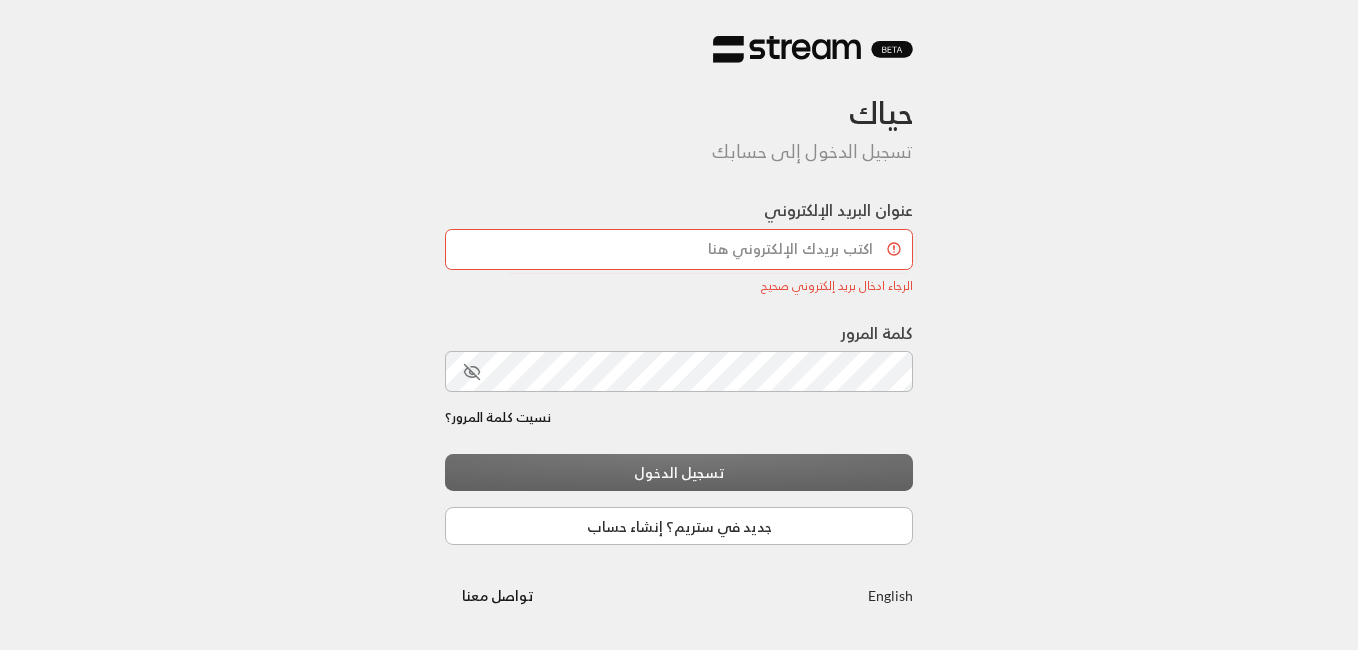click on "حياك تسجيل الدخول إلى حسابك عنوان البريد الإلكتروني الرجاء ادخال بريد إلكتروني صحيح الرجاء ادخال بريد إلكتروني صحيح كلمة المرور نسيت كلمة المرور؟ تسجيل الدخول جديد في ستريم؟ إنشاء حساب English     تواصل معنا" at bounding box center [679, 325] 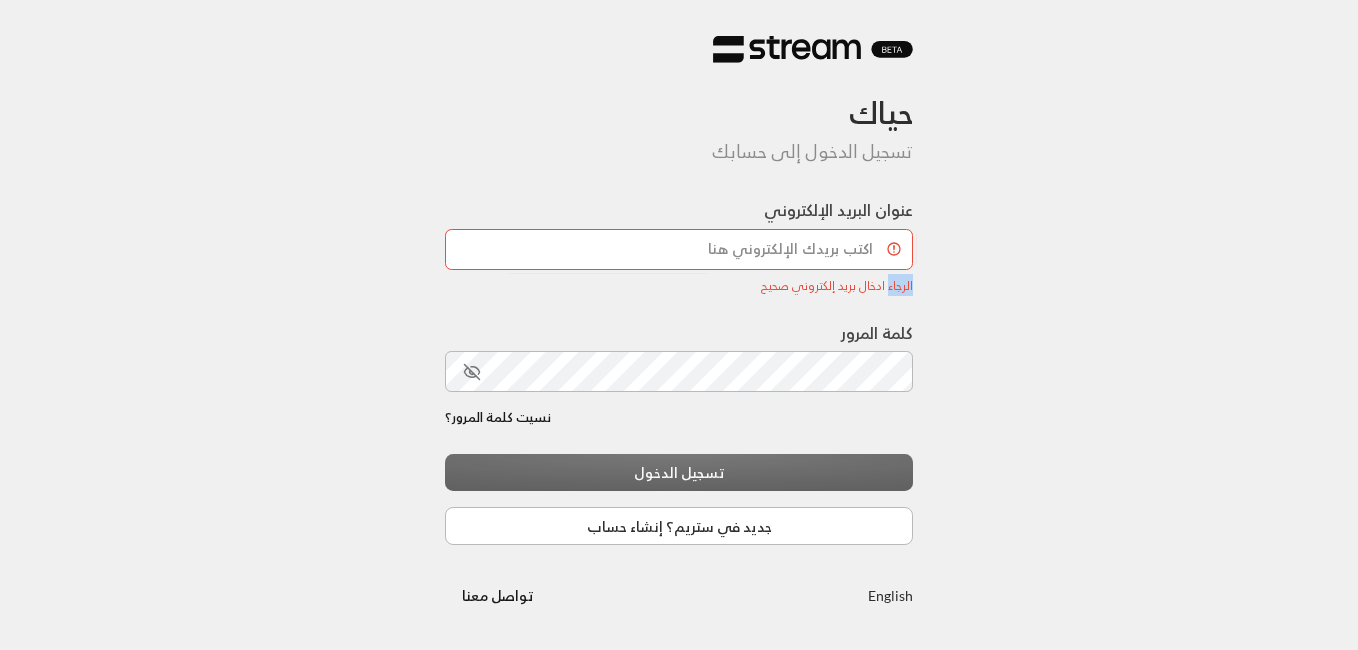 click on "حياك تسجيل الدخول إلى حسابك عنوان البريد الإلكتروني الرجاء ادخال بريد إلكتروني صحيح الرجاء ادخال بريد إلكتروني صحيح كلمة المرور نسيت كلمة المرور؟ تسجيل الدخول جديد في ستريم؟ إنشاء حساب English     تواصل معنا" at bounding box center [679, 325] 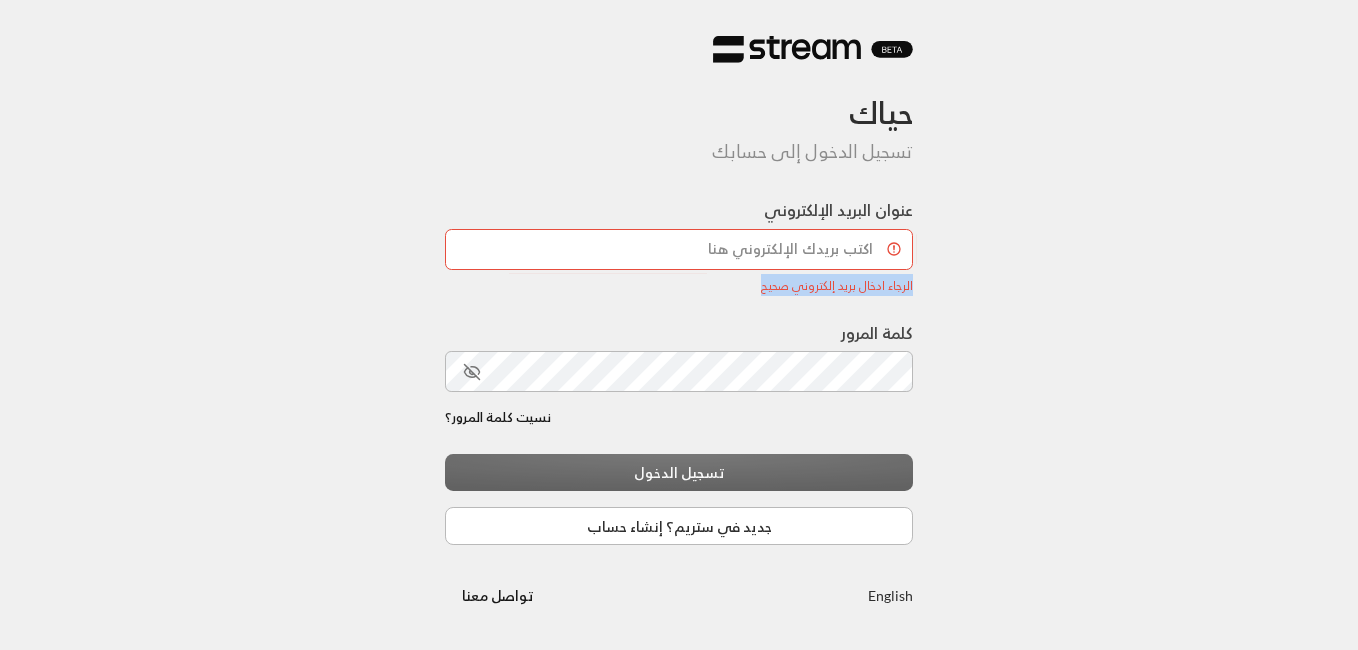 click on "حياك تسجيل الدخول إلى حسابك عنوان البريد الإلكتروني الرجاء ادخال بريد إلكتروني صحيح الرجاء ادخال بريد إلكتروني صحيح كلمة المرور نسيت كلمة المرور؟ تسجيل الدخول جديد في ستريم؟ إنشاء حساب English     تواصل معنا" at bounding box center (679, 325) 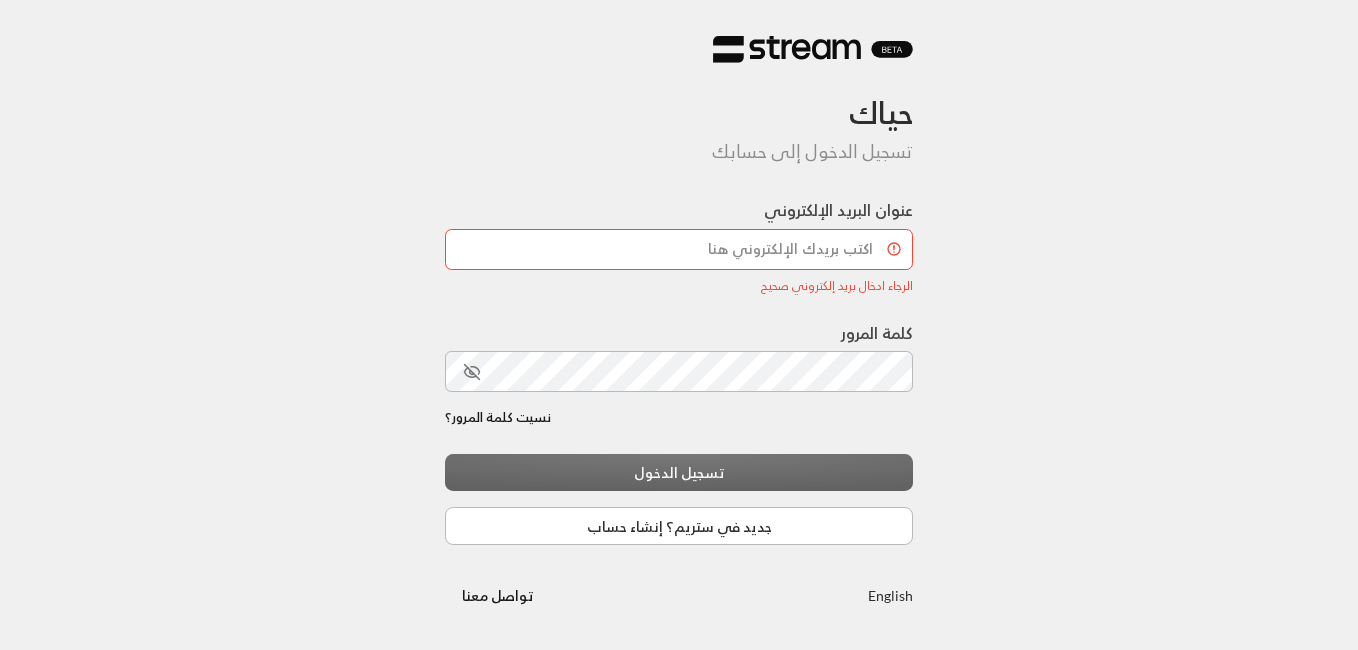 drag, startPoint x: 915, startPoint y: 311, endPoint x: 979, endPoint y: 260, distance: 81.8352 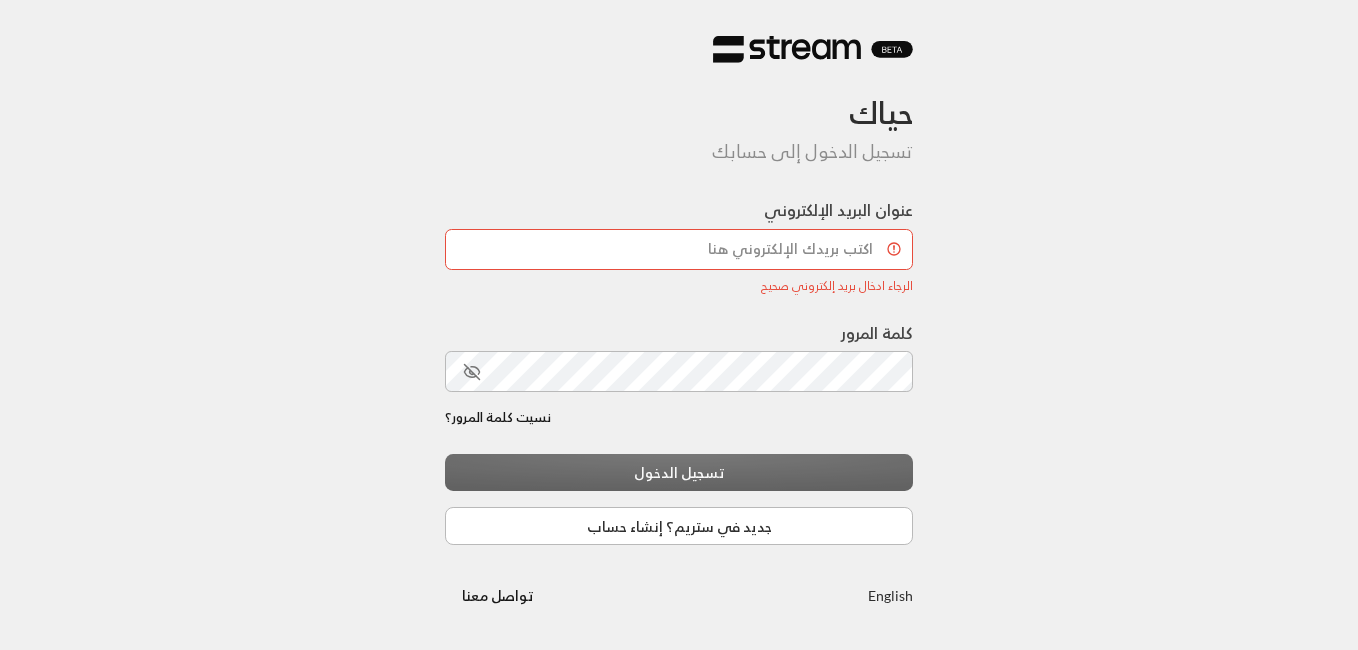 drag, startPoint x: 979, startPoint y: 260, endPoint x: 890, endPoint y: 291, distance: 94.24436 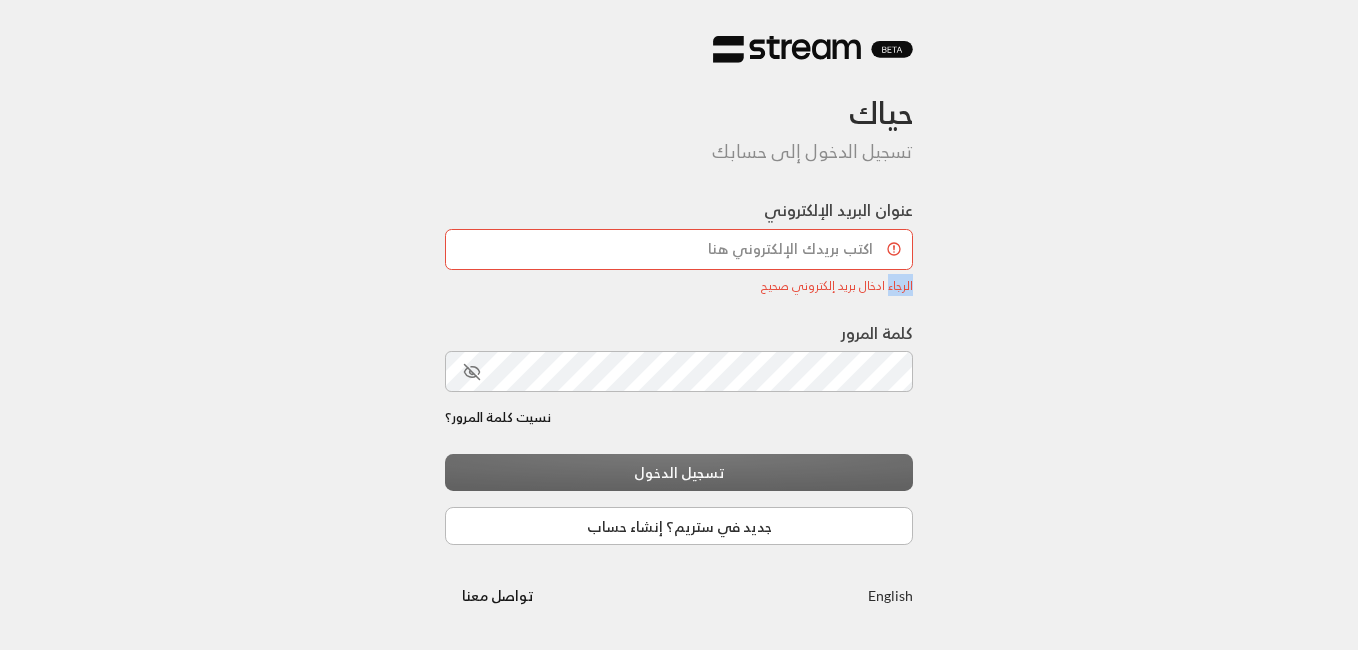 click on "الرجاء ادخال بريد إلكتروني صحيح" at bounding box center [679, 285] 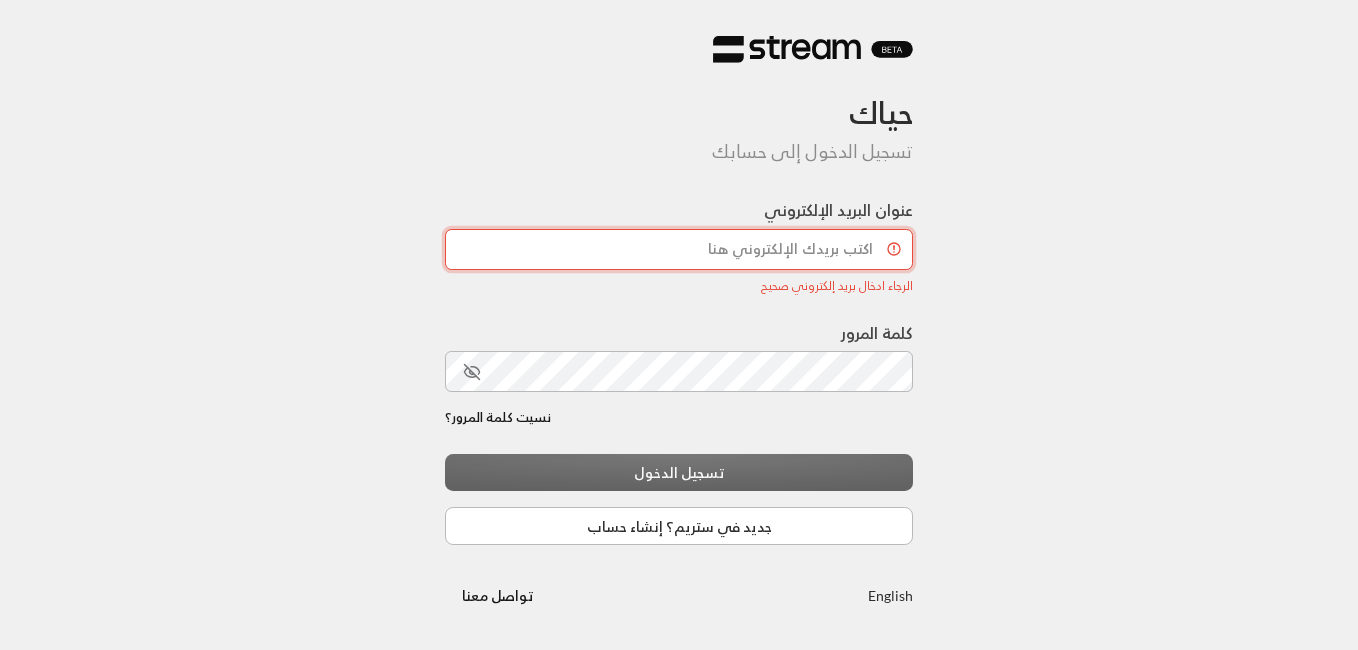 drag, startPoint x: 890, startPoint y: 291, endPoint x: 824, endPoint y: 228, distance: 91.24144 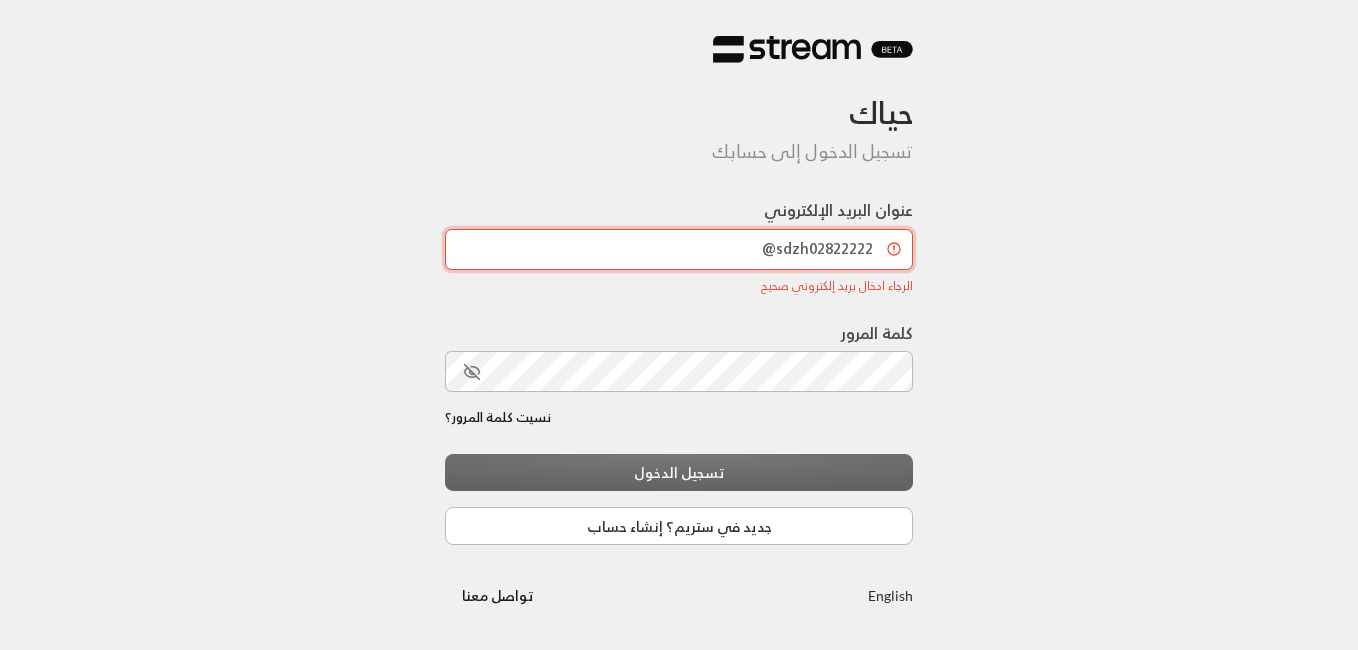 click on "sdzh02822222@" at bounding box center [679, 249] 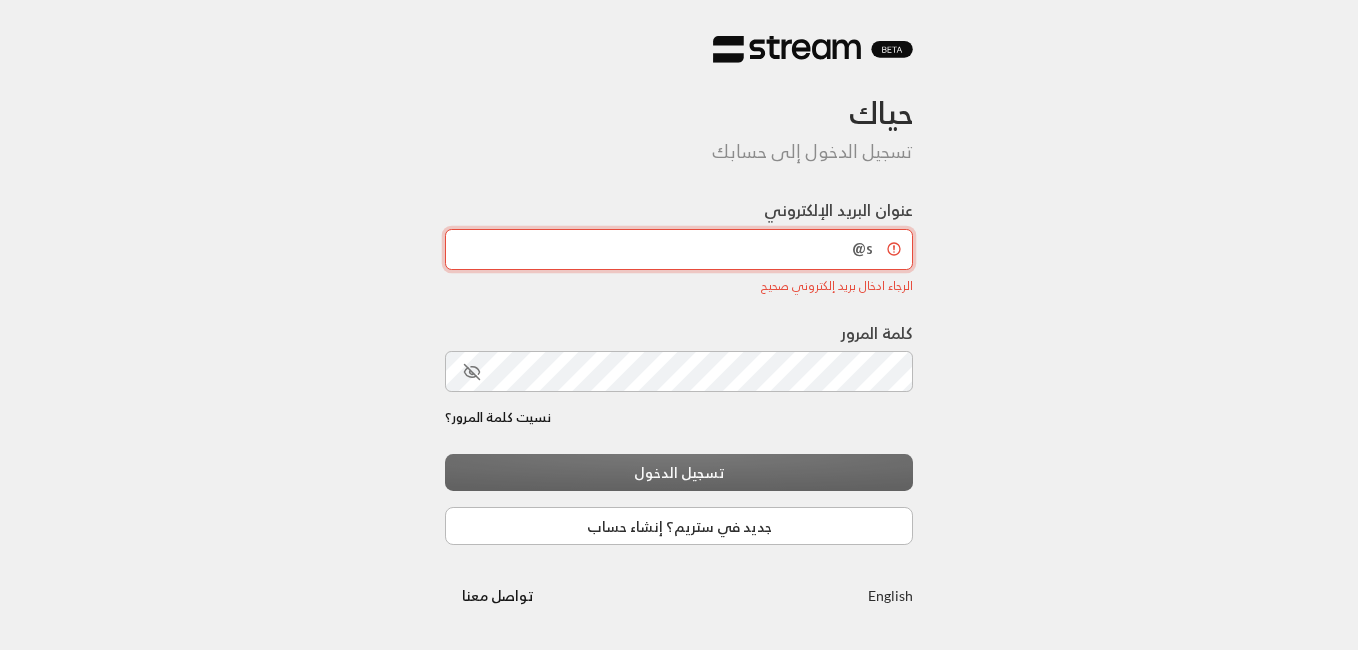type on "s" 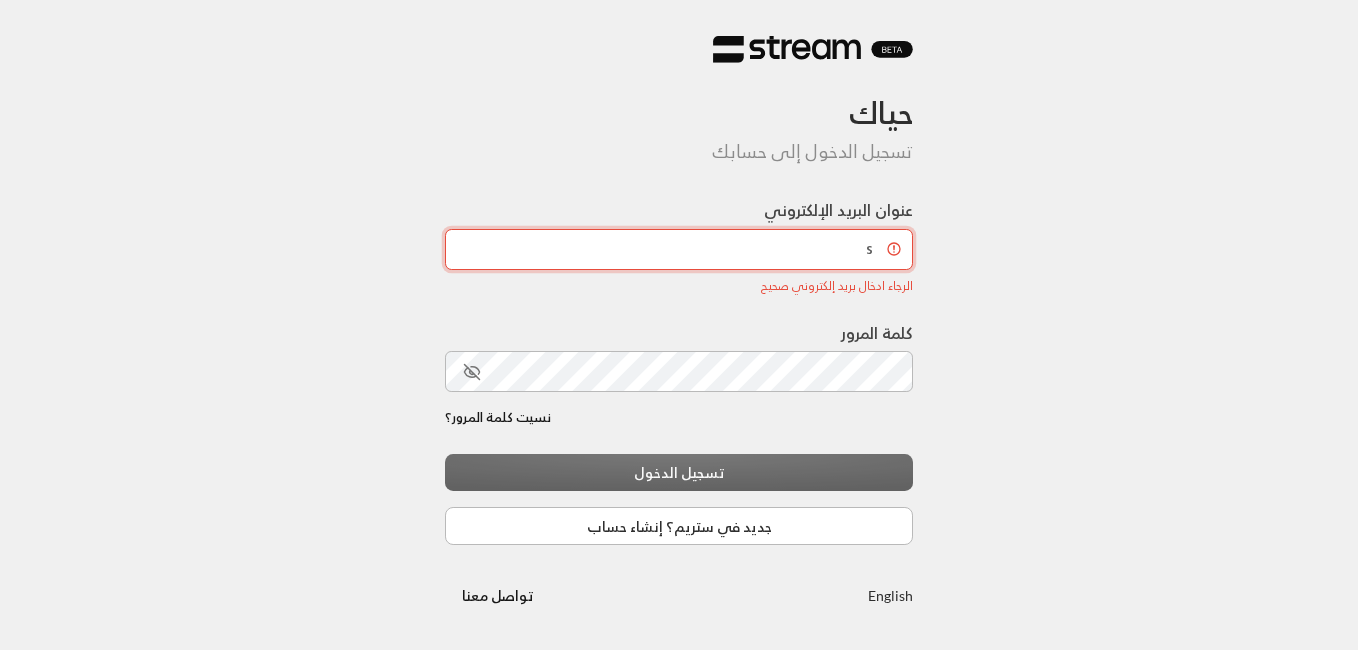 click on "s" at bounding box center [679, 249] 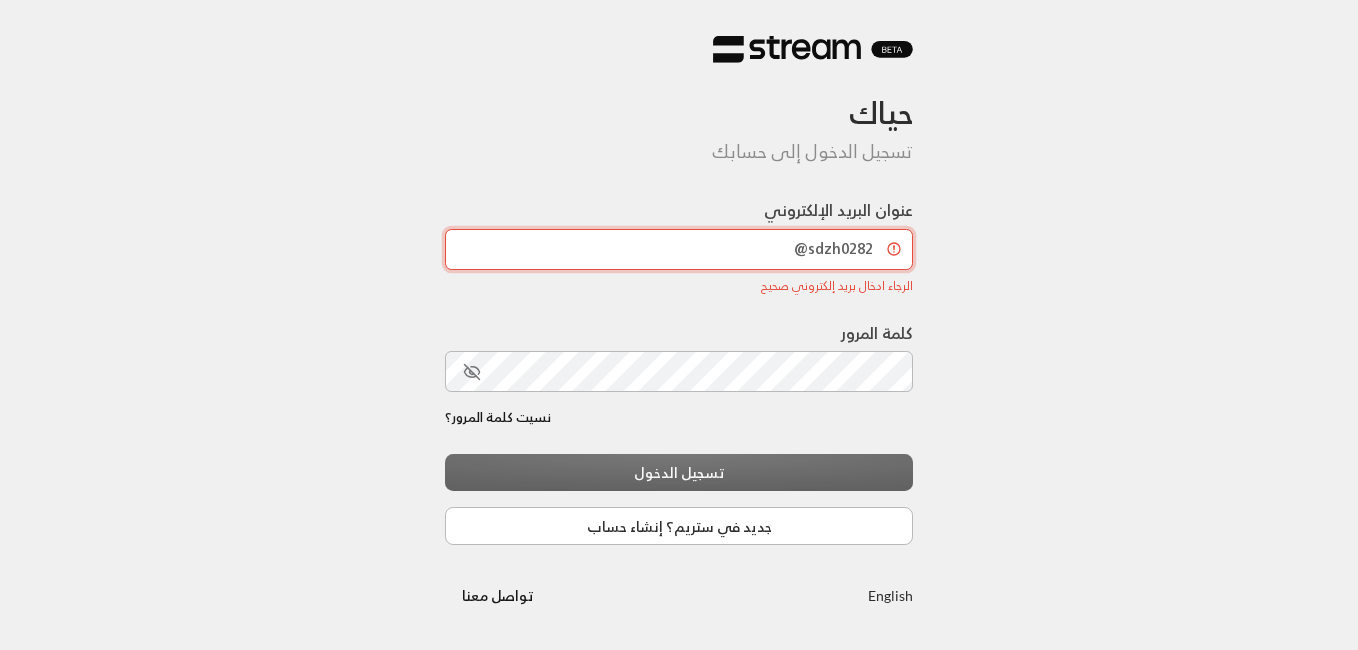 click on "sdzh0282@" at bounding box center (679, 249) 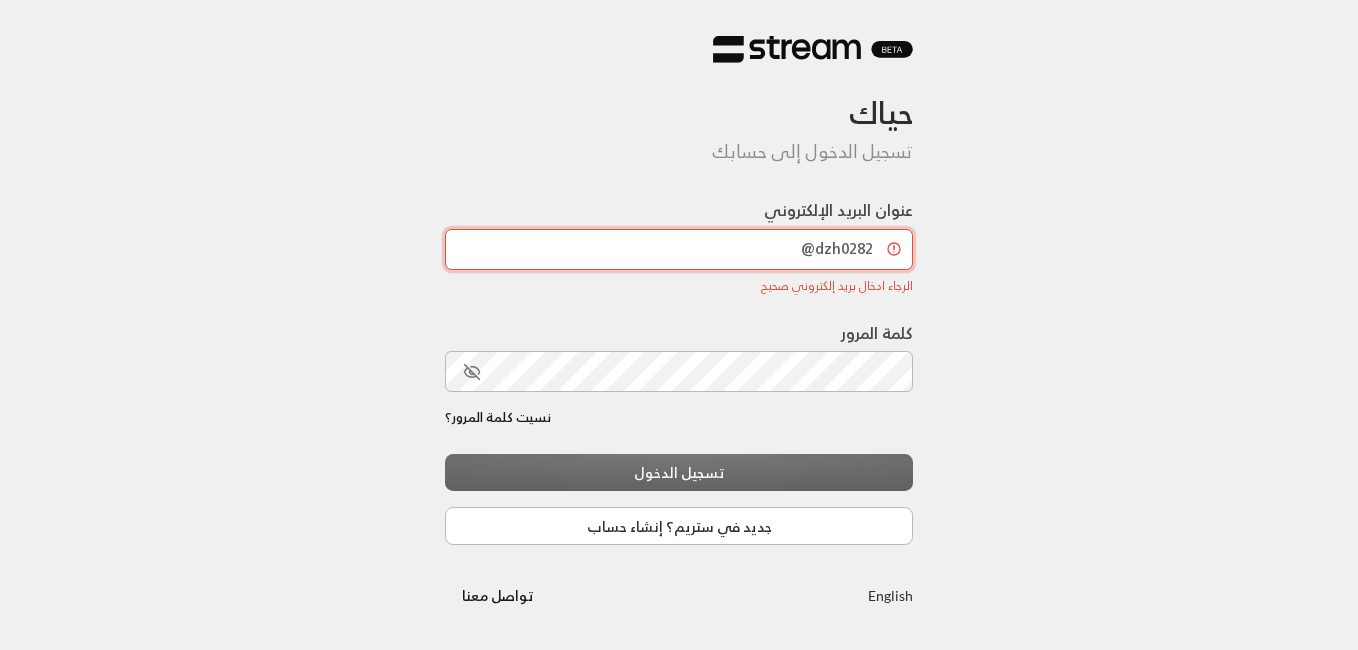 click on "dzh0282@" at bounding box center [679, 249] 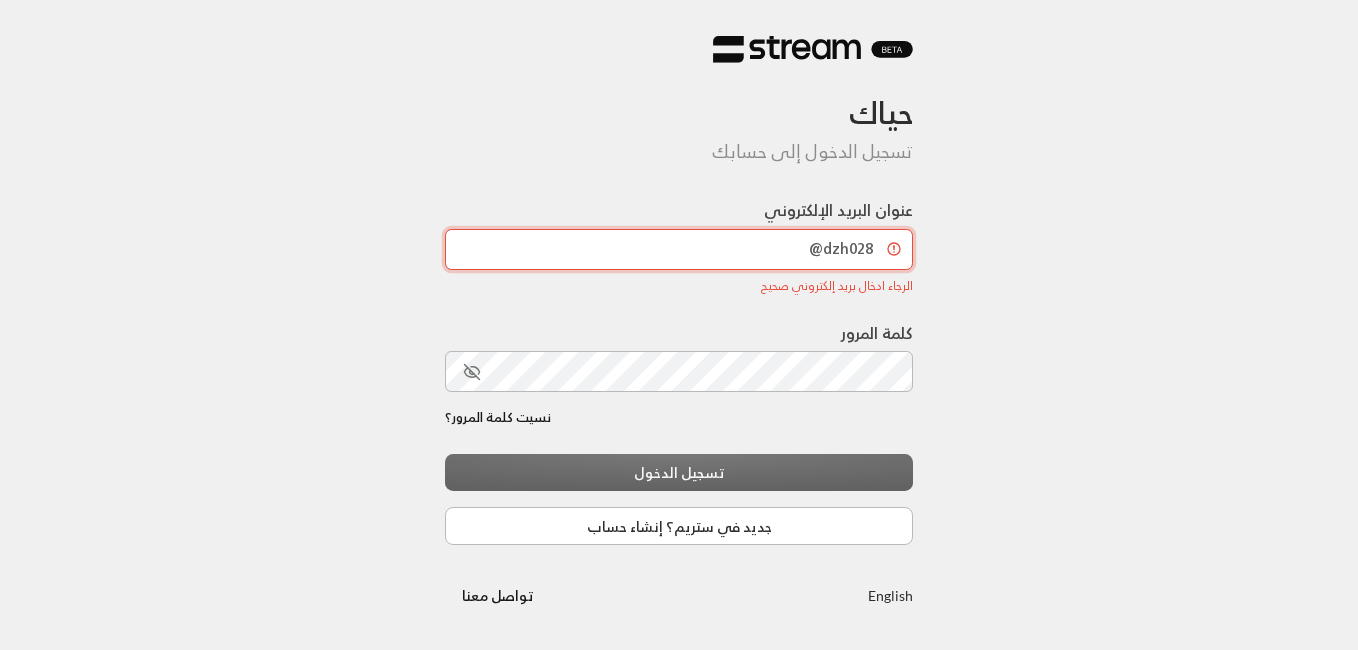 click on "dzh028@" at bounding box center [679, 249] 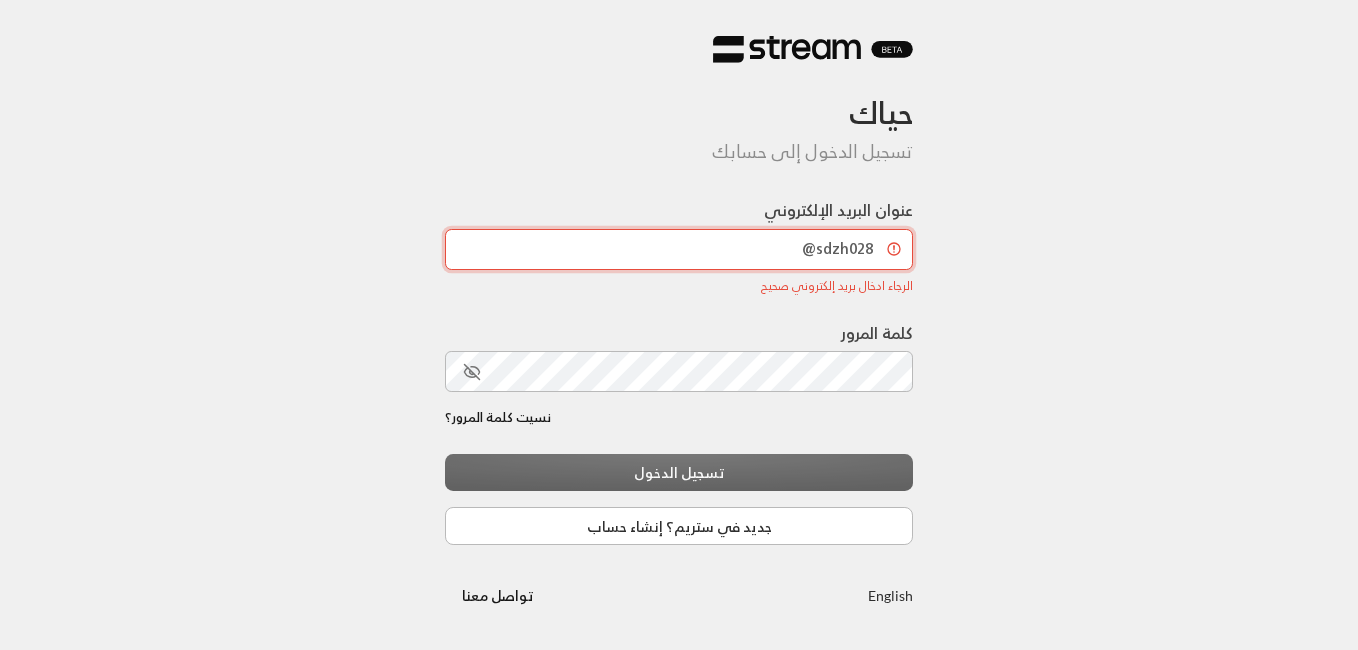 click on "sdzh028@" at bounding box center (679, 249) 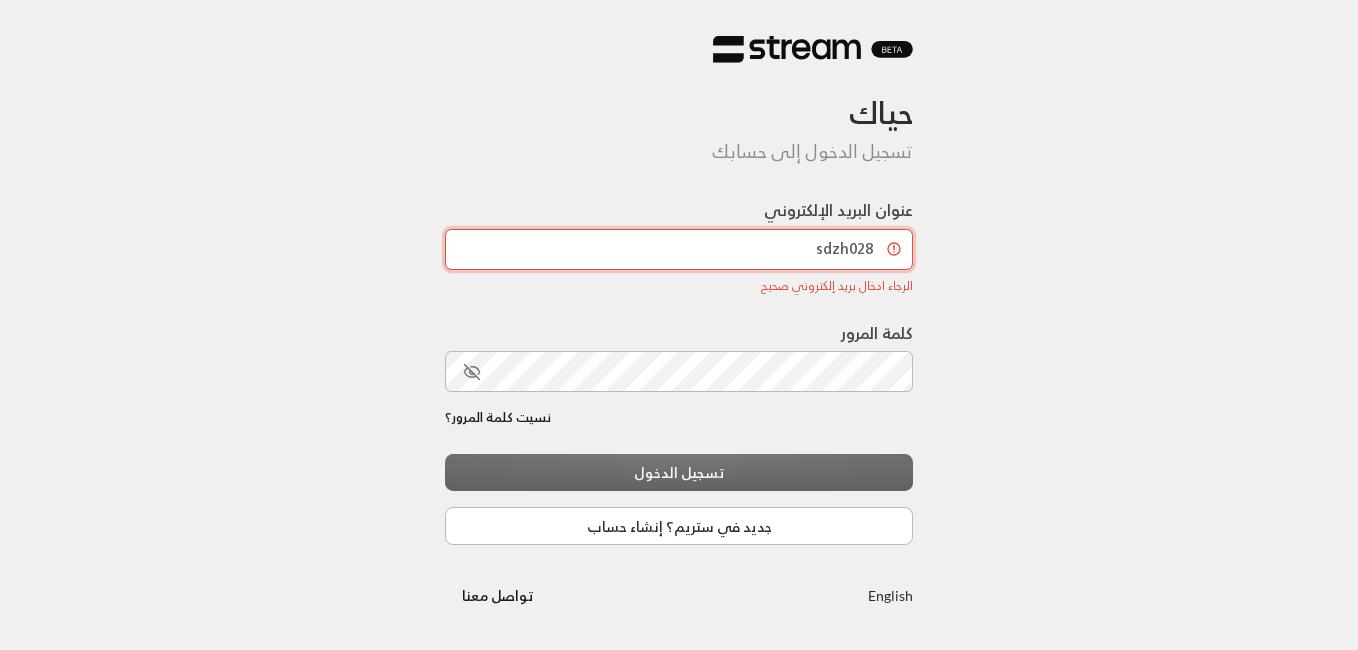 click on "sdzh028" at bounding box center [679, 249] 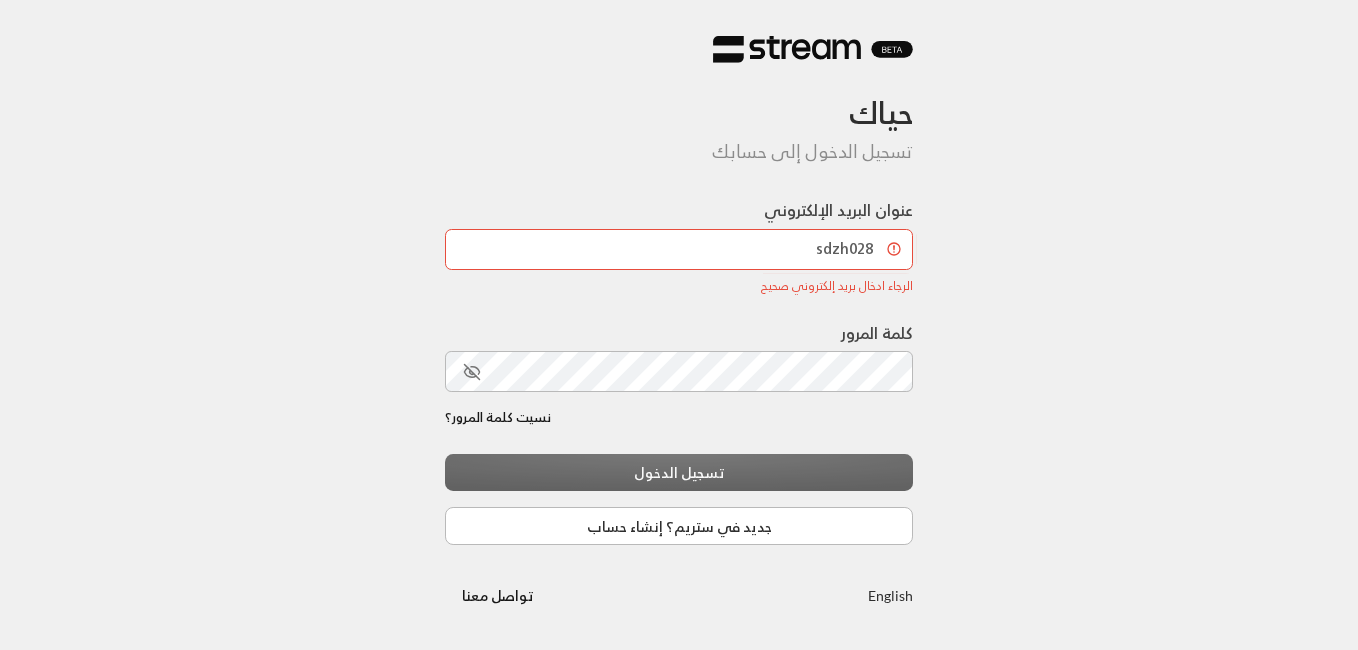 click on "حياك تسجيل الدخول إلى حسابك عنوان البريد الإلكتروني sdzh028 الرجاء ادخال بريد إلكتروني صحيح الرجاء ادخال بريد إلكتروني صحيح كلمة المرور نسيت كلمة المرور؟ تسجيل الدخول جديد في ستريم؟ إنشاء حساب English     تواصل معنا" at bounding box center (679, 325) 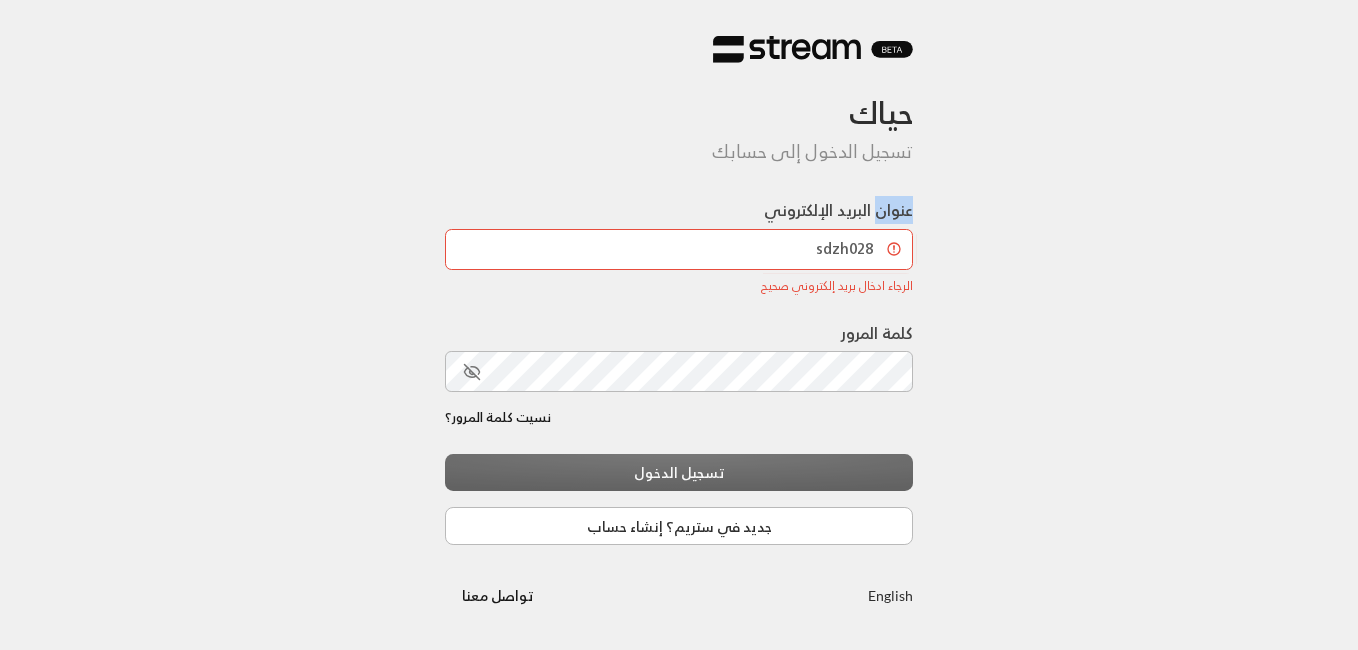 click on "حياك تسجيل الدخول إلى حسابك عنوان البريد الإلكتروني sdzh028 الرجاء ادخال بريد إلكتروني صحيح الرجاء ادخال بريد إلكتروني صحيح كلمة المرور نسيت كلمة المرور؟ تسجيل الدخول جديد في ستريم؟ إنشاء حساب English     تواصل معنا" at bounding box center (679, 325) 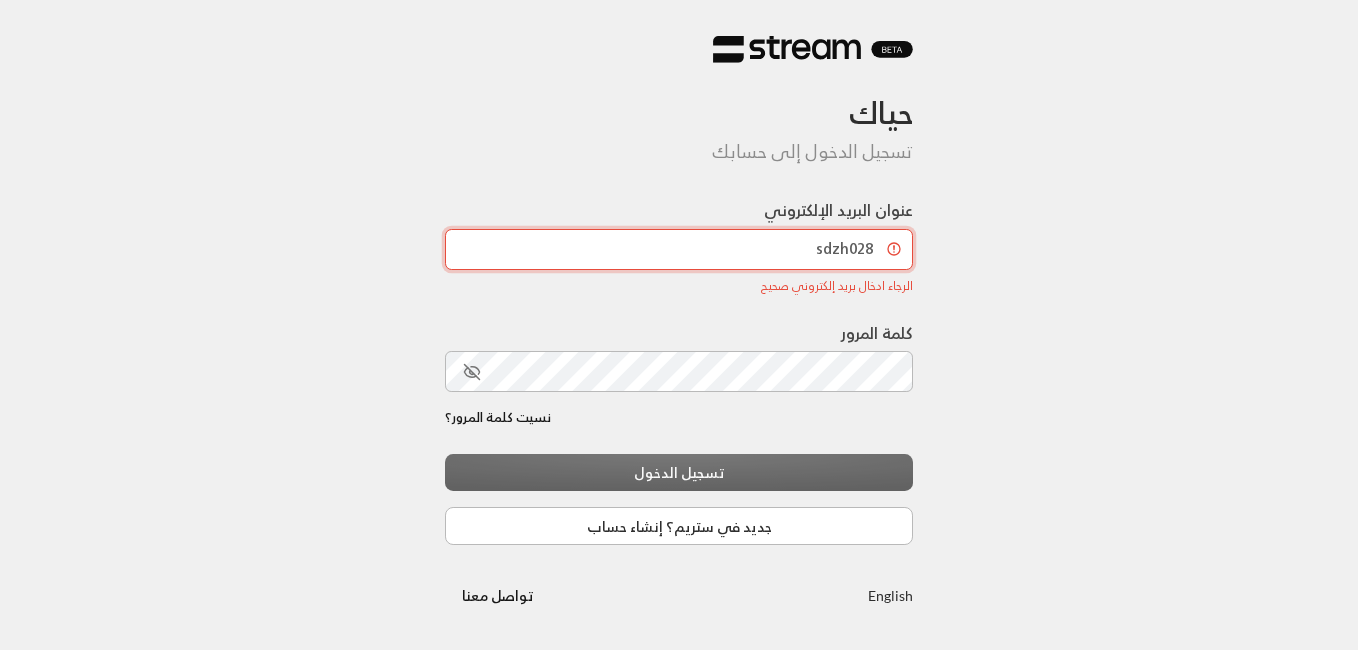 drag, startPoint x: 921, startPoint y: 198, endPoint x: 875, endPoint y: 239, distance: 61.6198 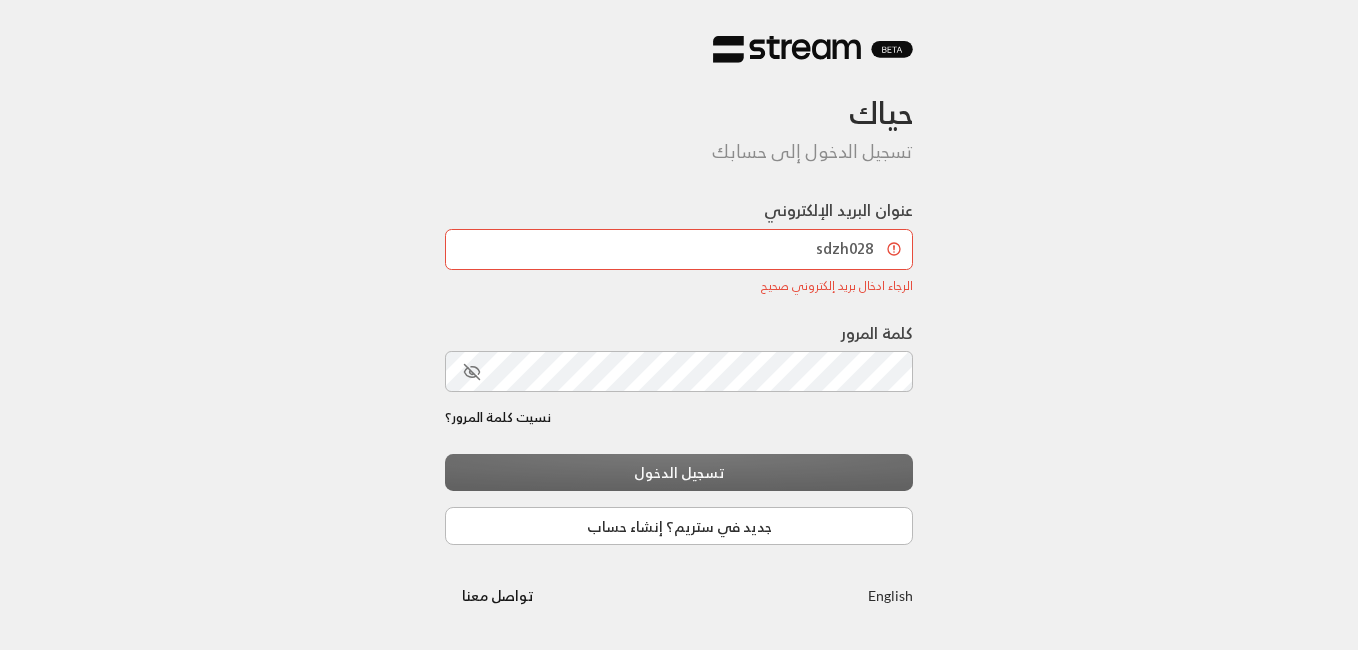 click on "حياك تسجيل الدخول إلى حسابك عنوان البريد الإلكتروني sdzh028 الرجاء ادخال بريد إلكتروني صحيح الرجاء ادخال بريد إلكتروني صحيح كلمة المرور نسيت كلمة المرور؟ تسجيل الدخول جديد في ستريم؟ إنشاء حساب English     تواصل معنا" at bounding box center (679, 325) 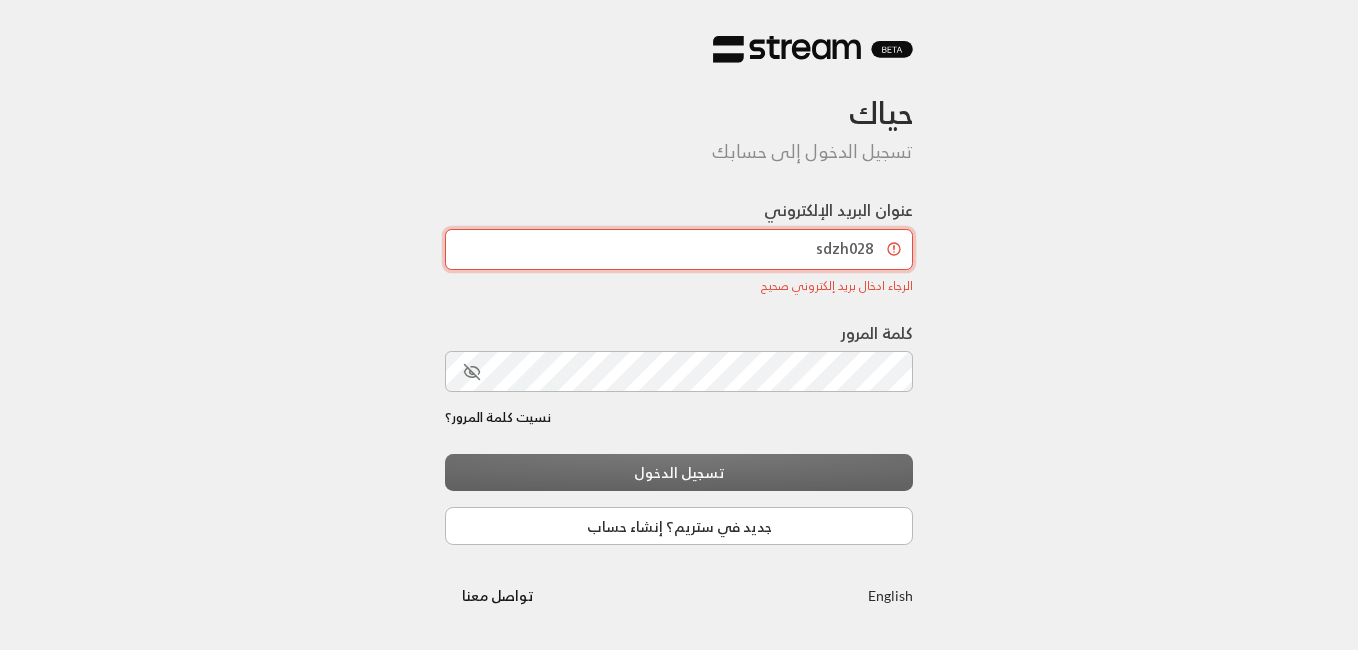 click on "sdzh028" at bounding box center [679, 249] 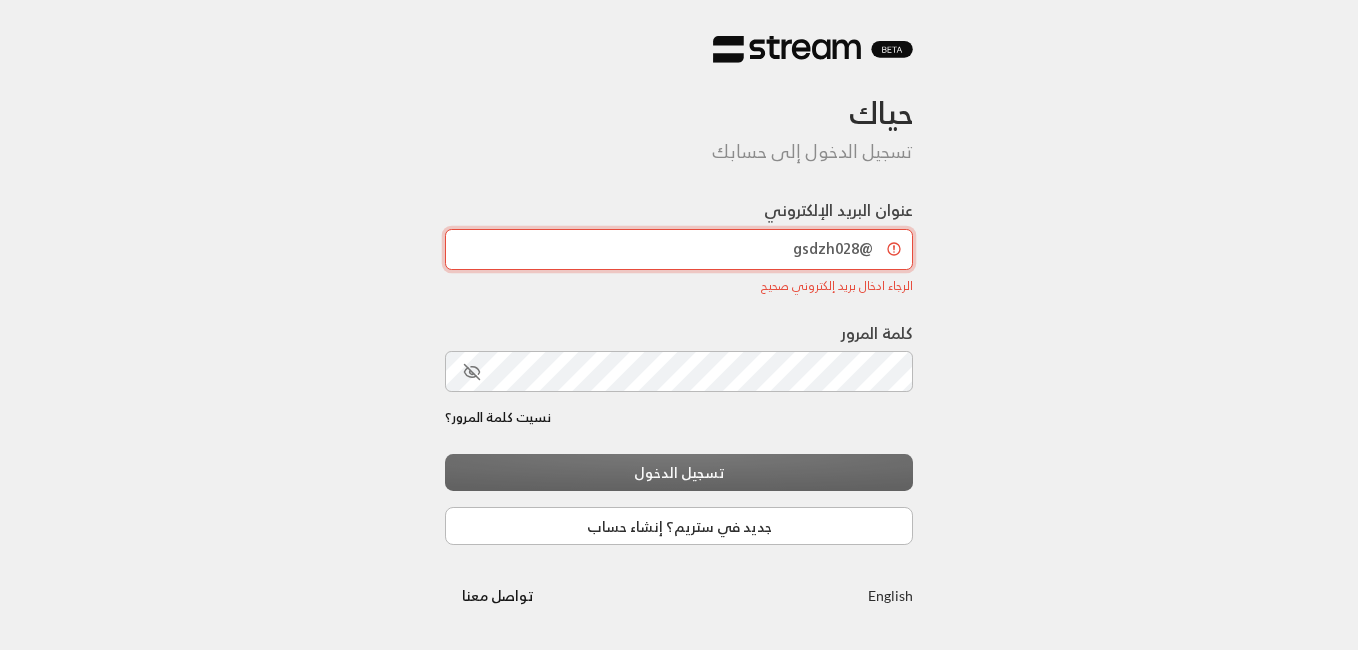 click on "@gsdzh028" at bounding box center [679, 249] 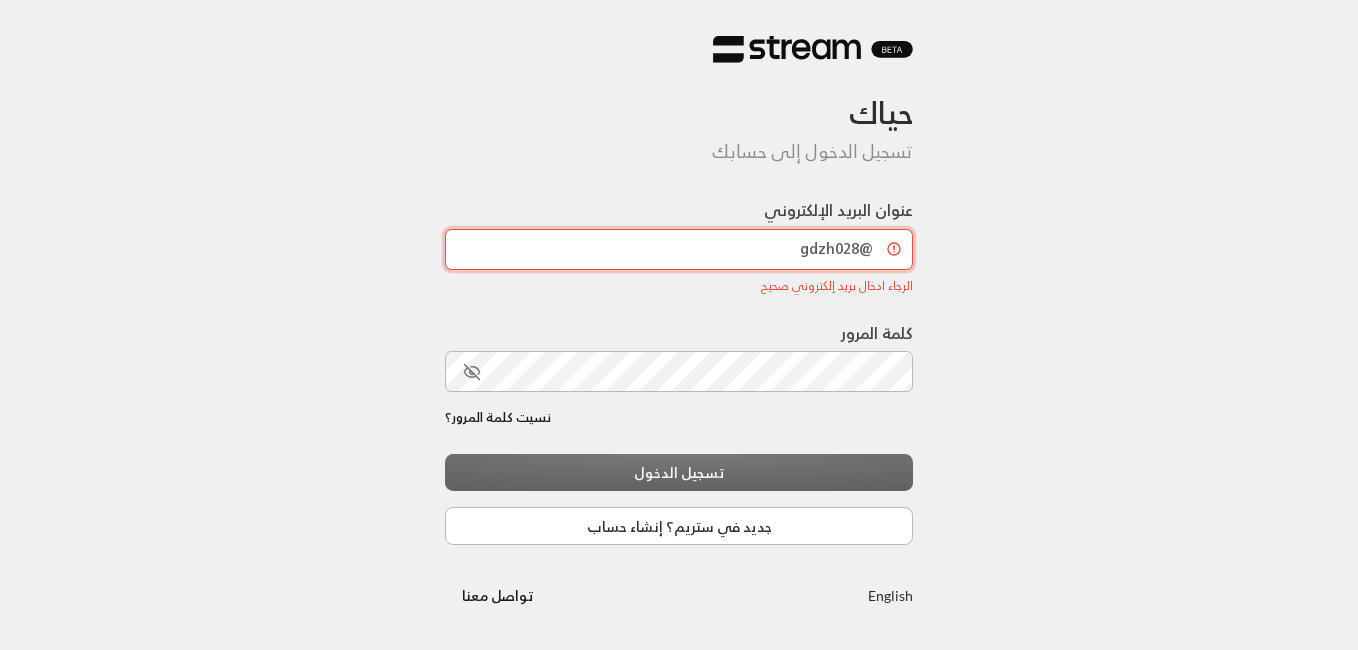 click on "@gdzh028" at bounding box center (679, 249) 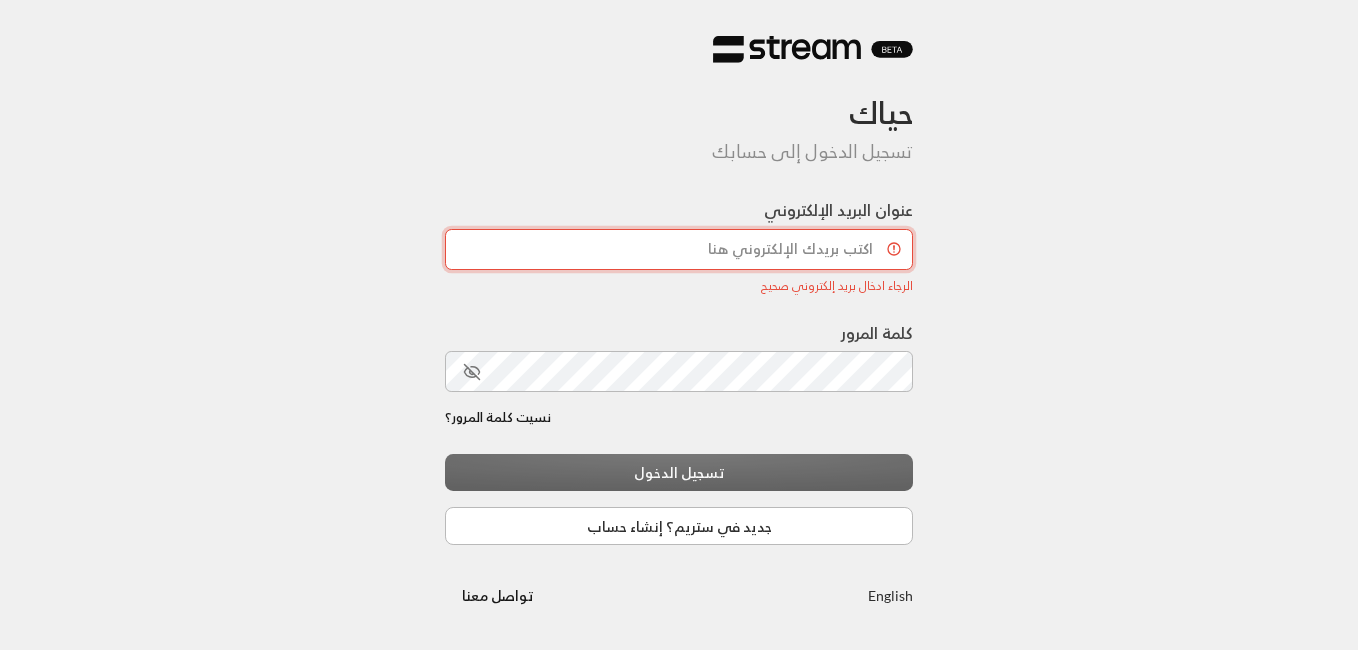 click on "عنوان البريد الإلكتروني" at bounding box center (679, 249) 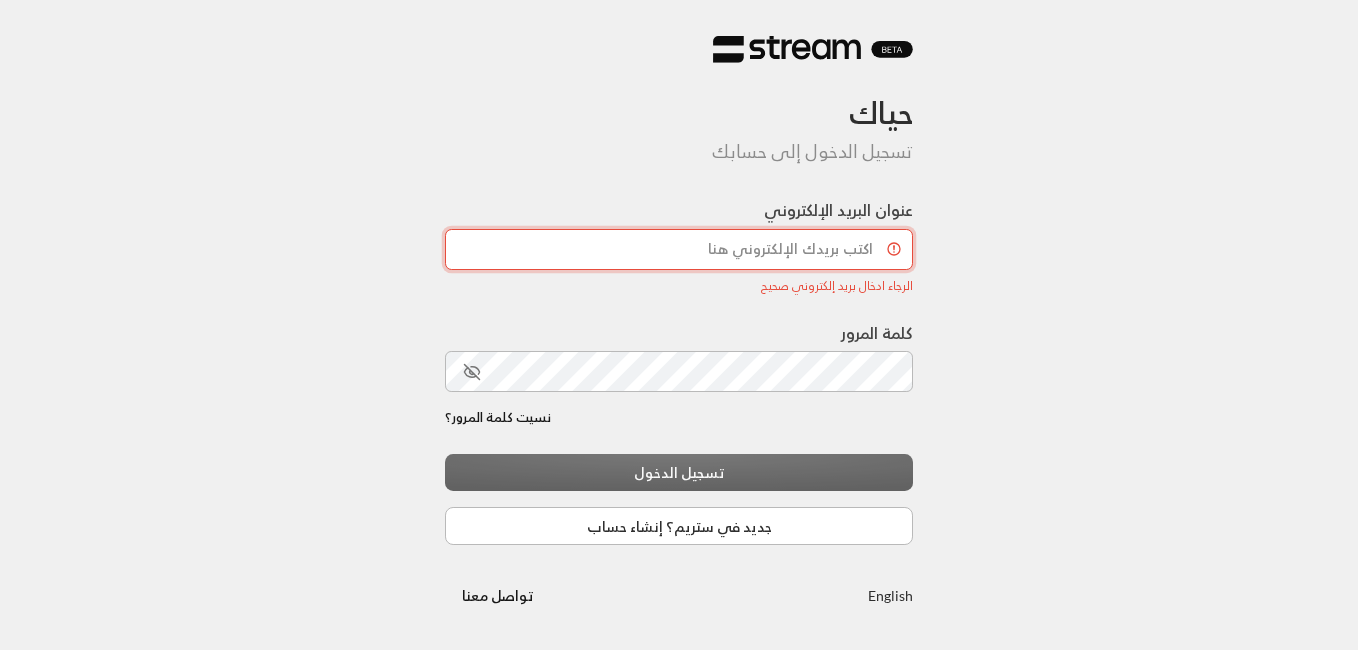 type 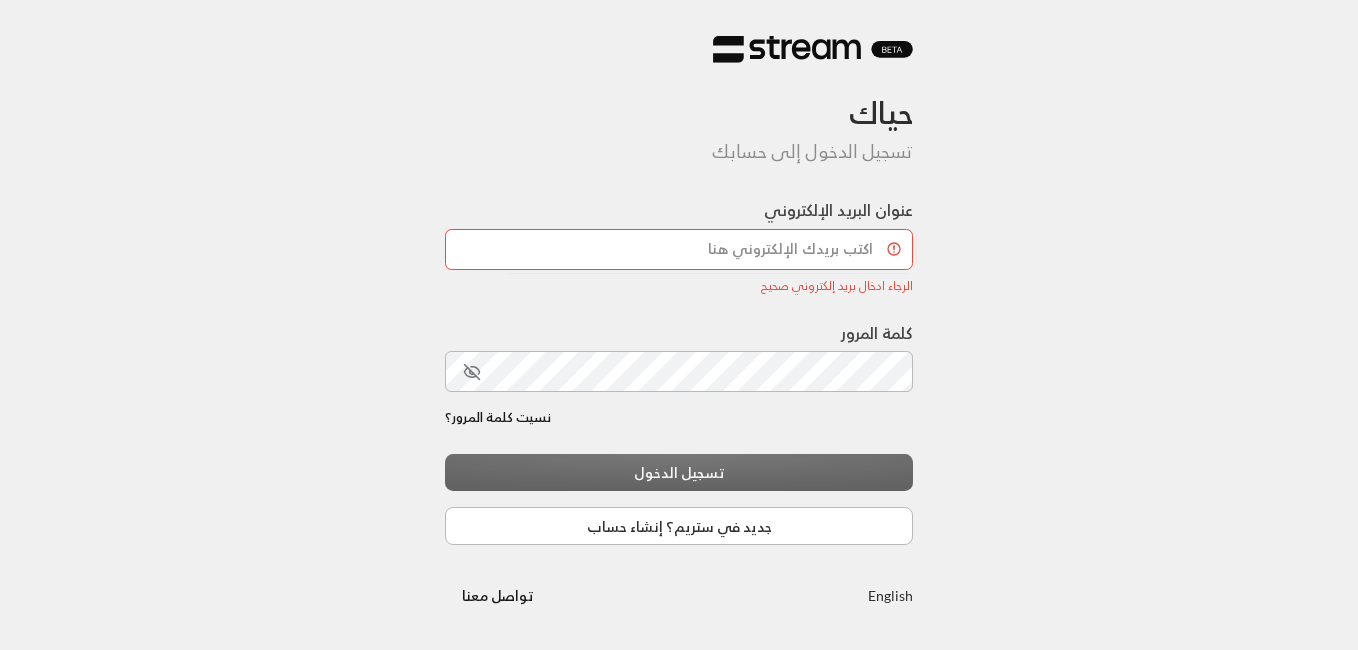 click on "الرجاء ادخال بريد إلكتروني صحيح" at bounding box center (679, 285) 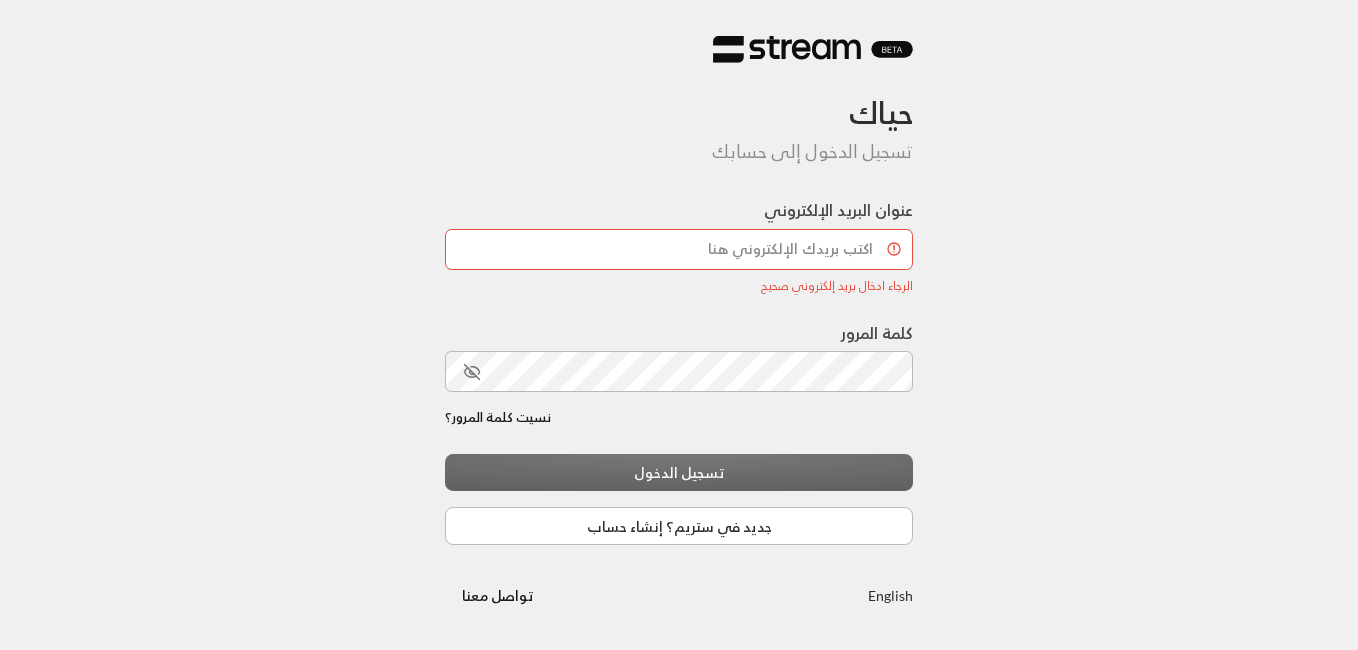 click on "حياك تسجيل الدخول إلى حسابك عنوان البريد الإلكتروني الرجاء ادخال بريد إلكتروني صحيح الرجاء ادخال بريد إلكتروني صحيح كلمة المرور نسيت كلمة المرور؟ تسجيل الدخول جديد في ستريم؟ إنشاء حساب English     تواصل معنا" at bounding box center (679, 325) 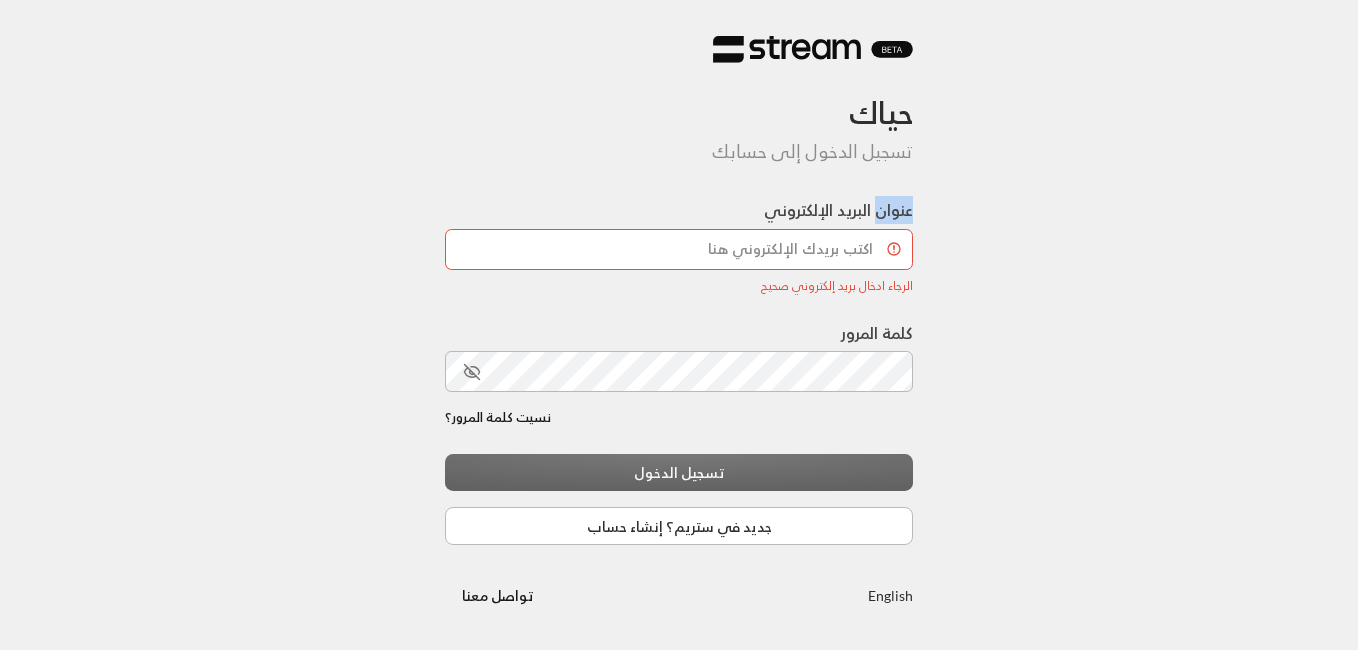click on "حياك تسجيل الدخول إلى حسابك عنوان البريد الإلكتروني الرجاء ادخال بريد إلكتروني صحيح الرجاء ادخال بريد إلكتروني صحيح كلمة المرور نسيت كلمة المرور؟ تسجيل الدخول جديد في ستريم؟ إنشاء حساب English     تواصل معنا" at bounding box center (679, 325) 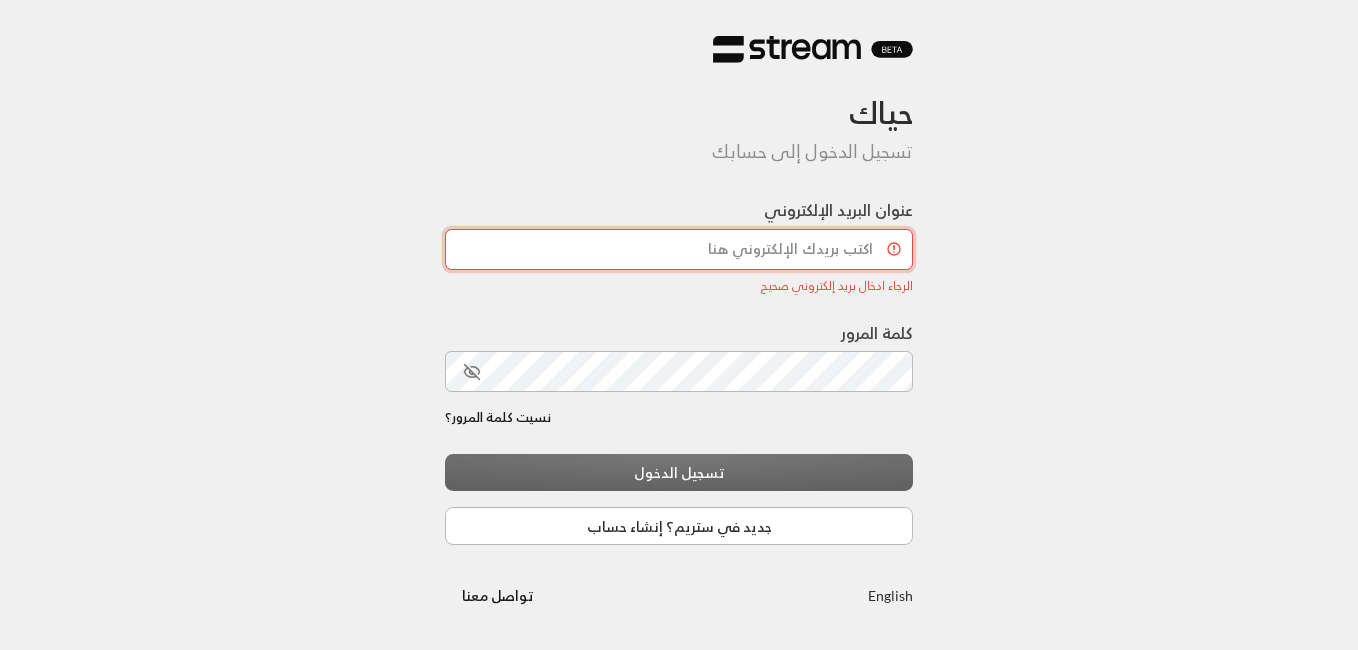drag, startPoint x: 972, startPoint y: 200, endPoint x: 829, endPoint y: 266, distance: 157.49603 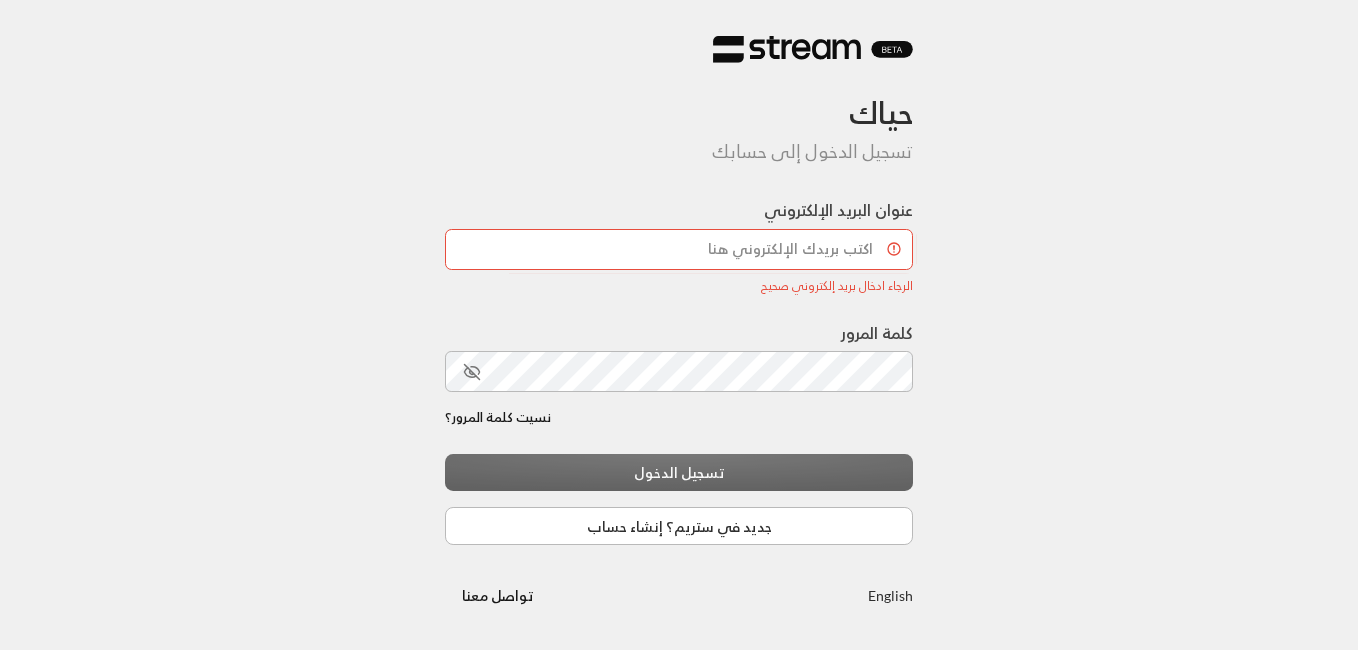 click on "حياك تسجيل الدخول إلى حسابك عنوان البريد الإلكتروني الرجاء ادخال بريد إلكتروني صحيح الرجاء ادخال بريد إلكتروني صحيح كلمة المرور نسيت كلمة المرور؟ تسجيل الدخول جديد في ستريم؟ إنشاء حساب English     تواصل معنا" at bounding box center (679, 325) 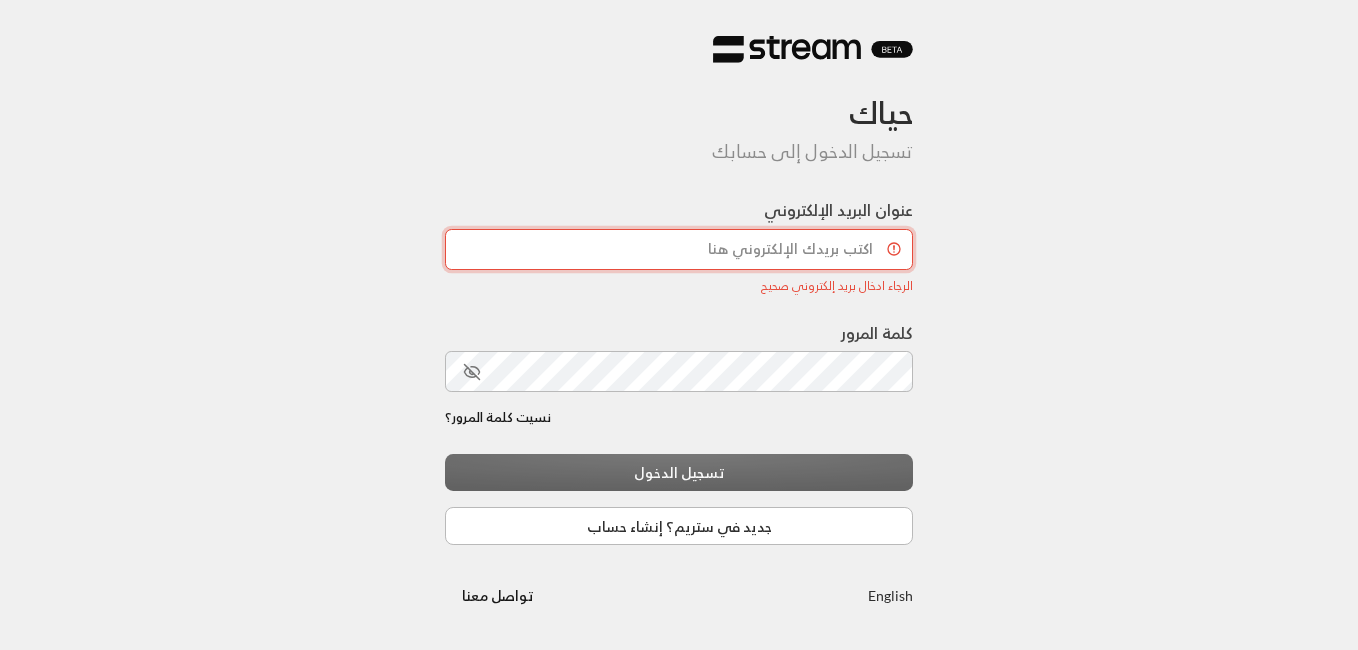 click on "عنوان البريد الإلكتروني" at bounding box center [679, 249] 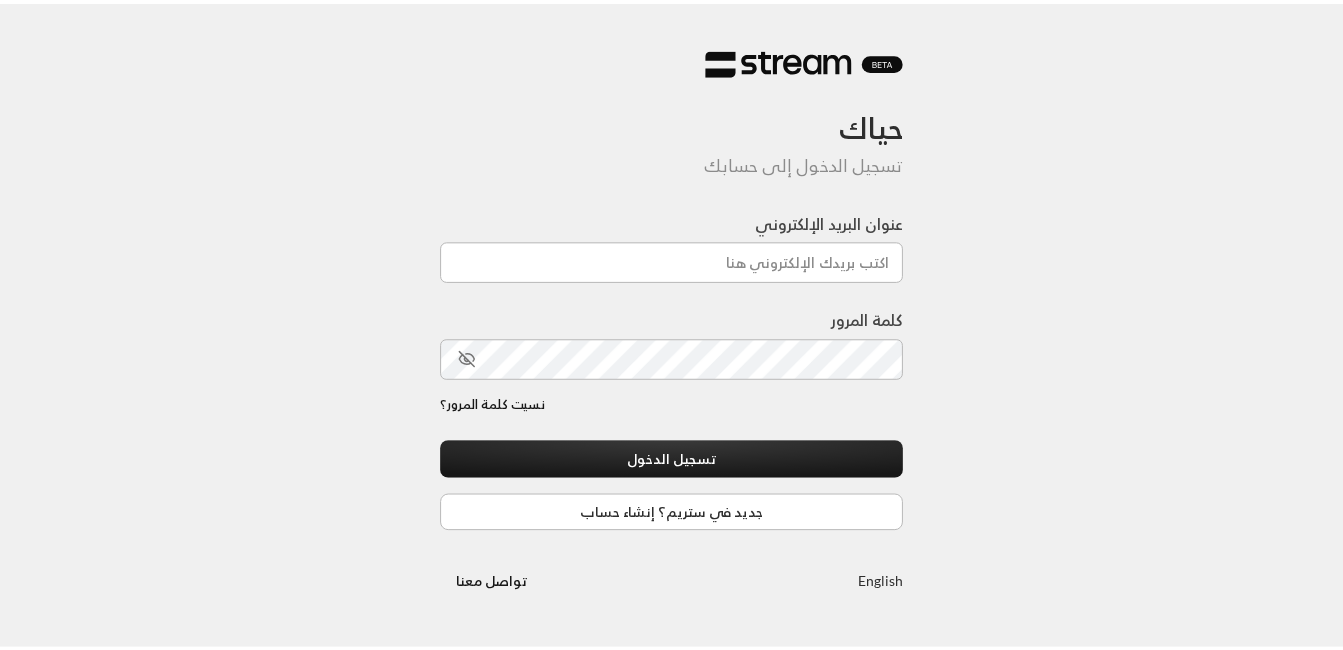 scroll, scrollTop: 0, scrollLeft: 0, axis: both 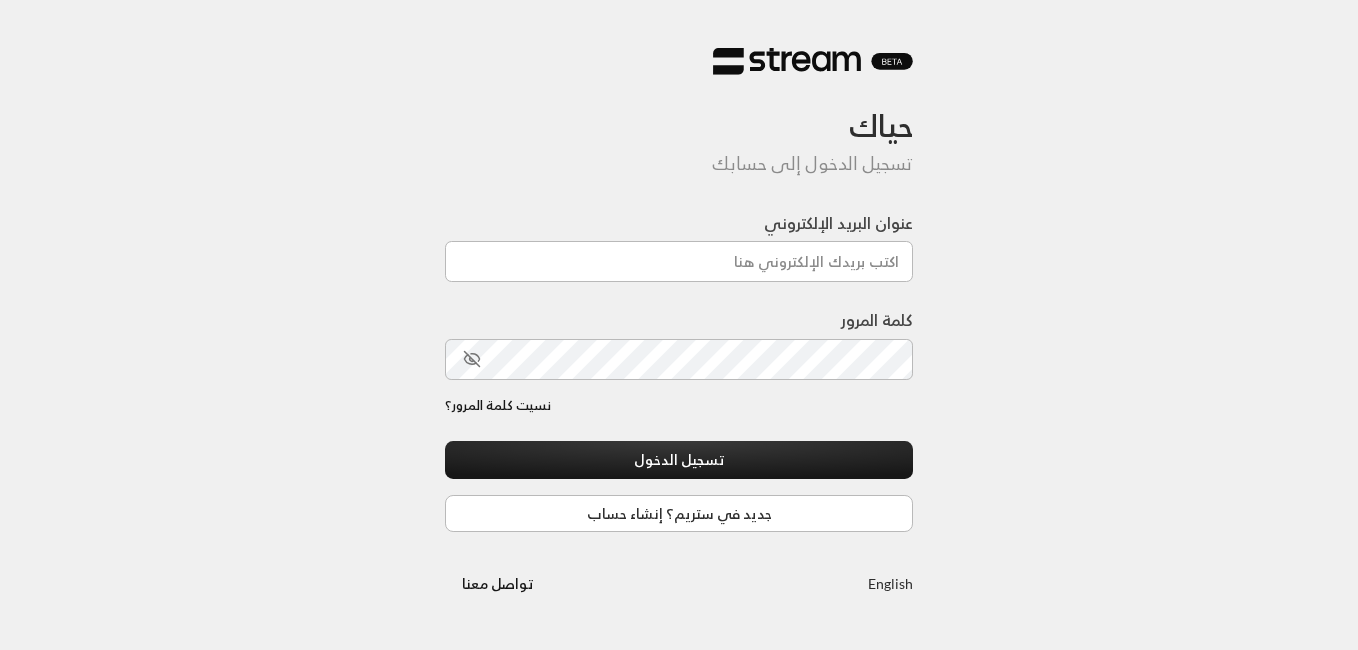 click on "عنوان البريد الإلكتروني" at bounding box center [679, 261] 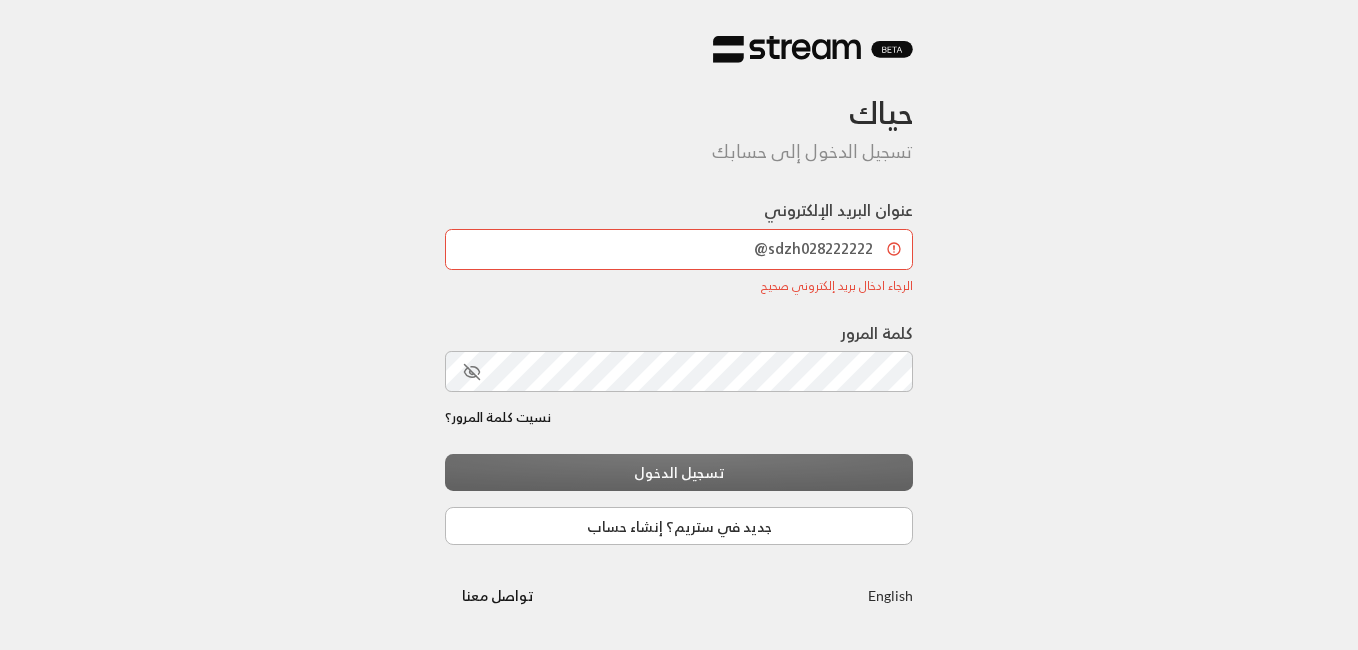 click on "sdzh028222222@" at bounding box center [679, 249] 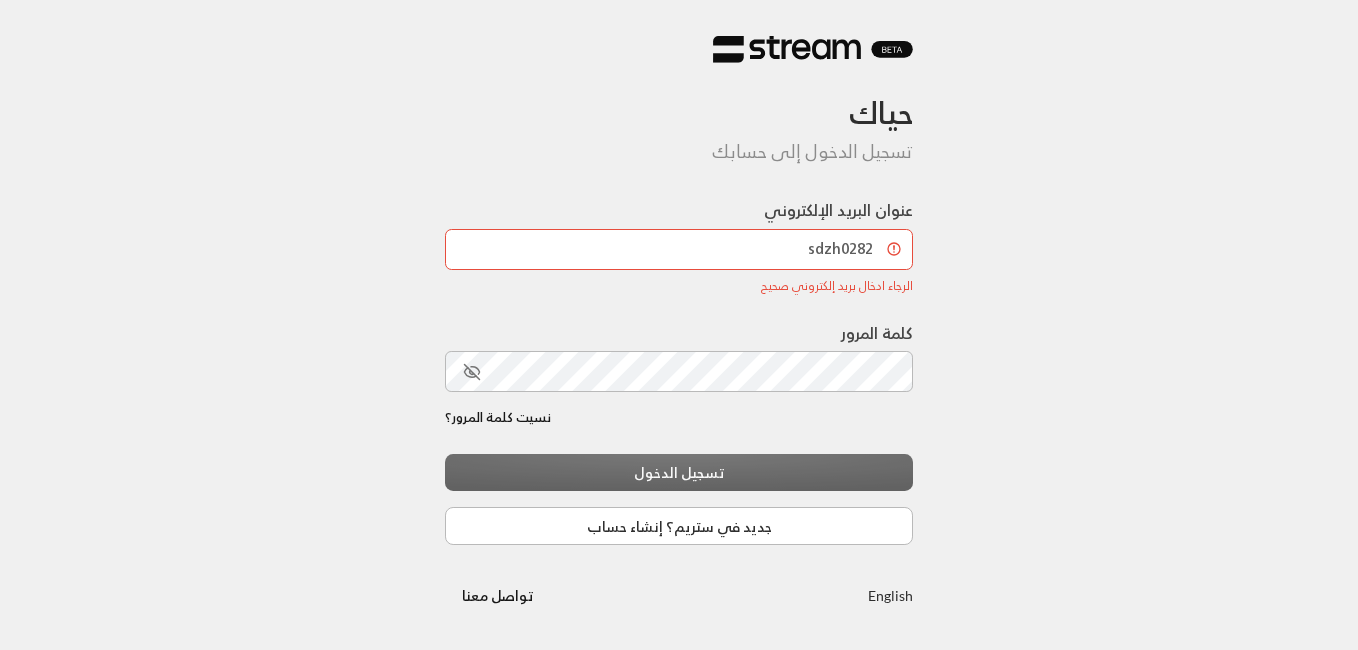 click on "sdzh0282" at bounding box center (679, 249) 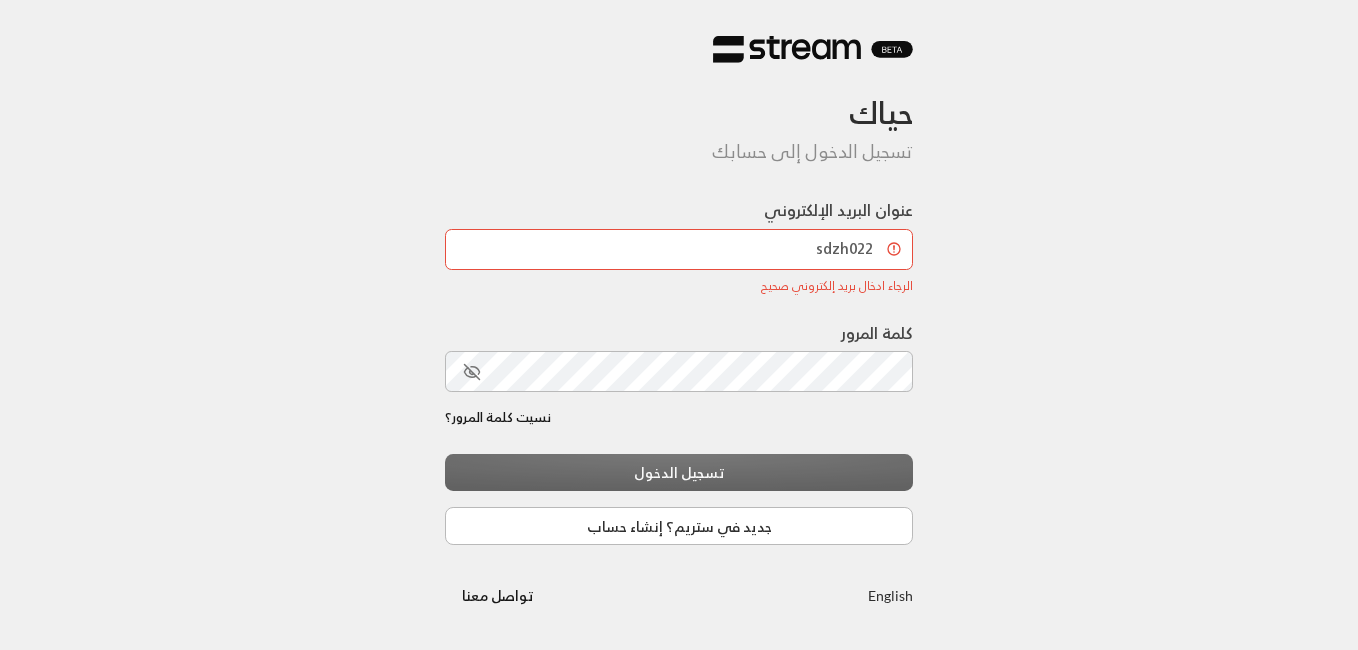 click on "sdzh022" at bounding box center (679, 249) 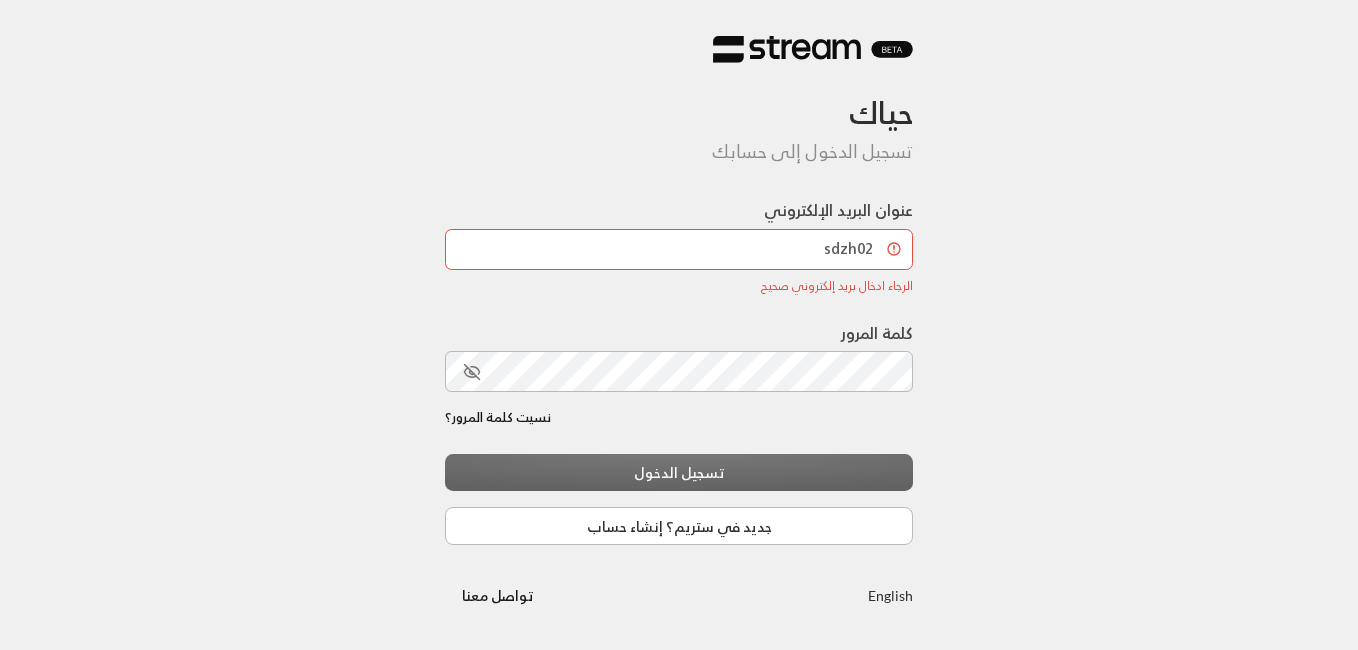 click on "sdzh02" at bounding box center [679, 249] 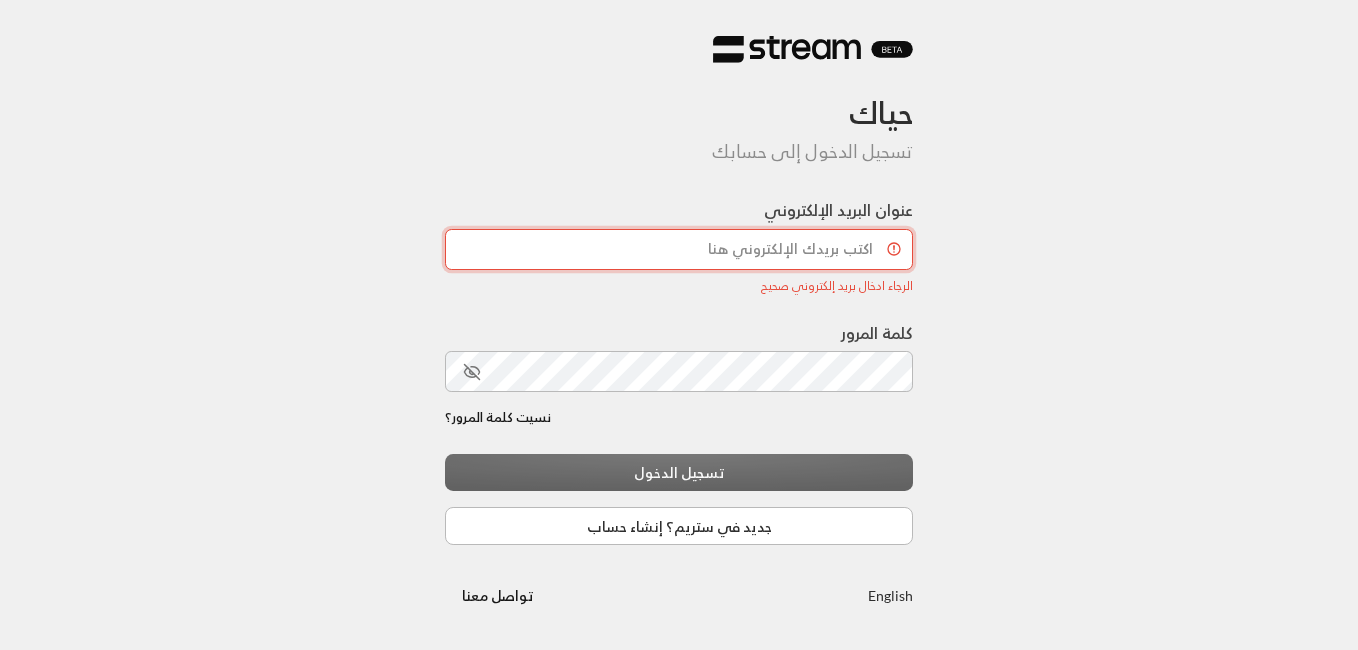 click on "عنوان البريد الإلكتروني" at bounding box center [679, 249] 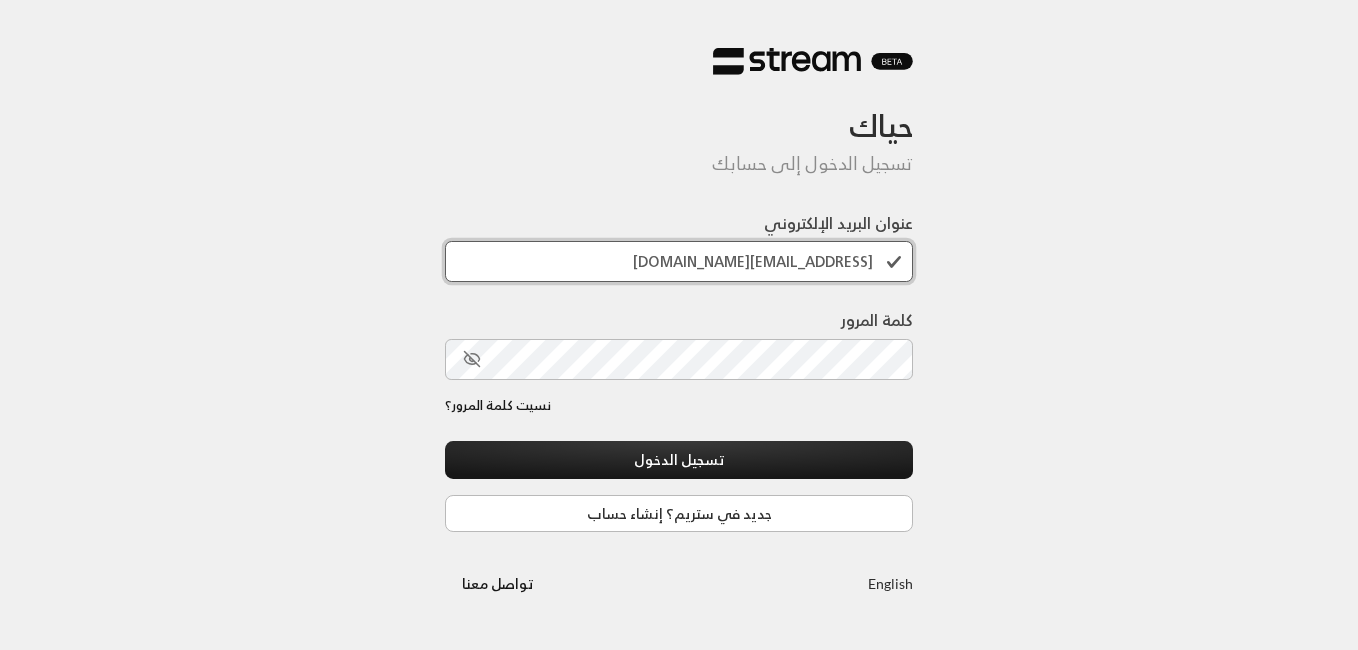 type on "[EMAIL_ADDRESS][DOMAIN_NAME]" 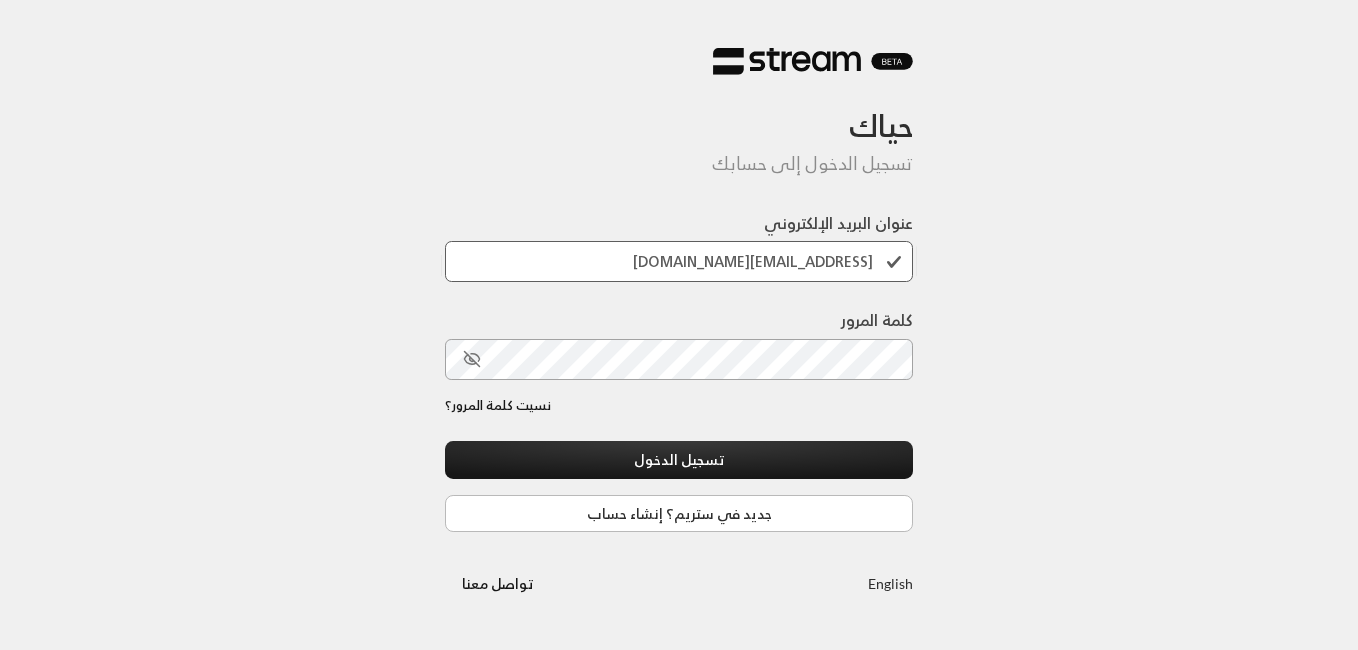click on "كلمة المرور" at bounding box center (679, 352) 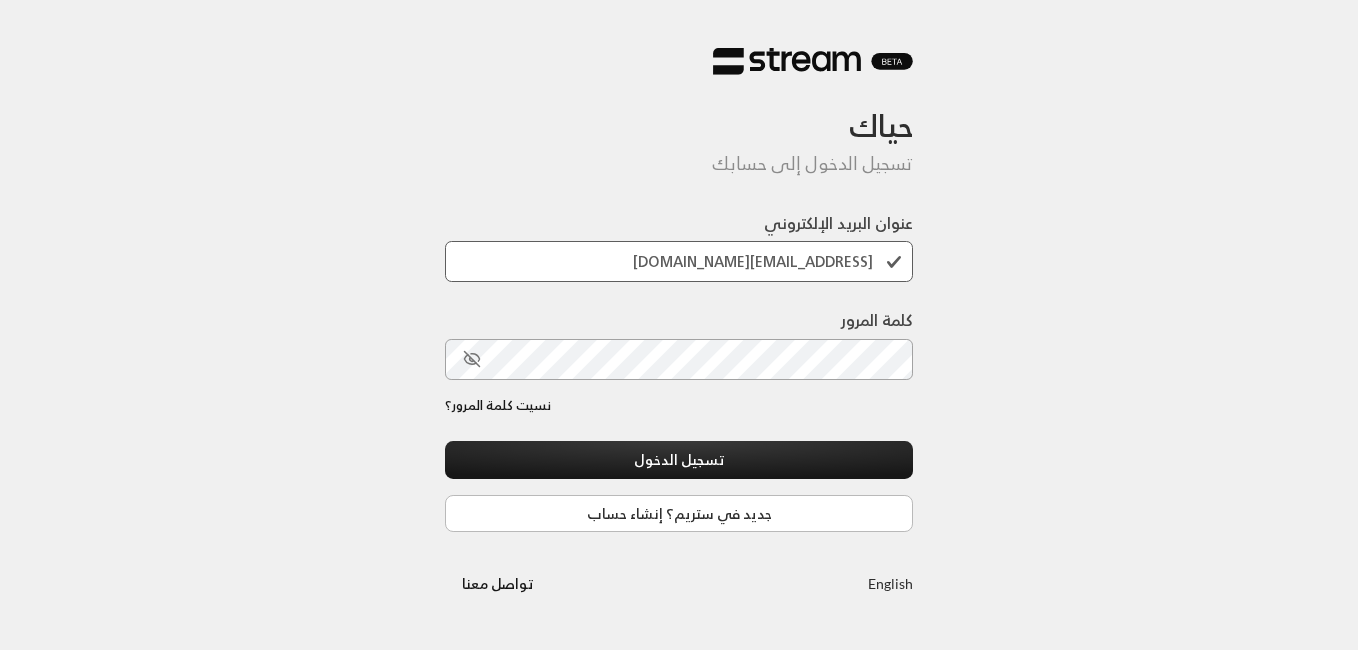 click on "حياك" at bounding box center (679, 109) 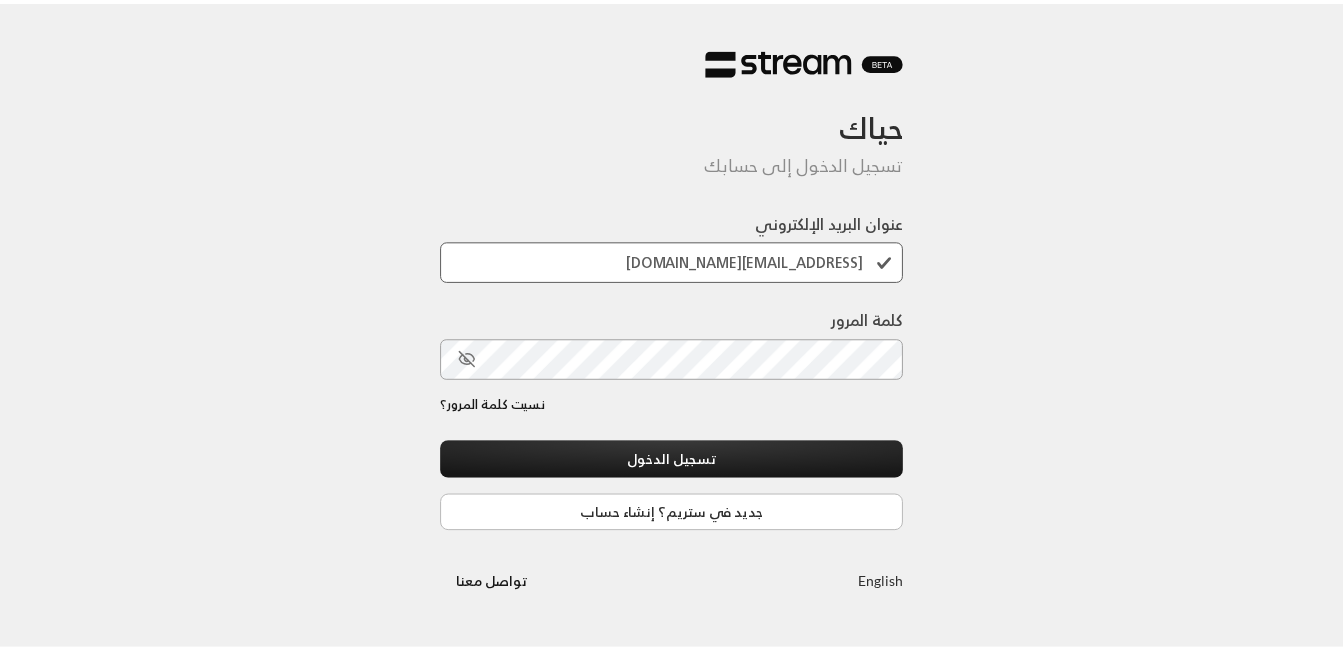 click on "نسيت كلمة المرور؟" 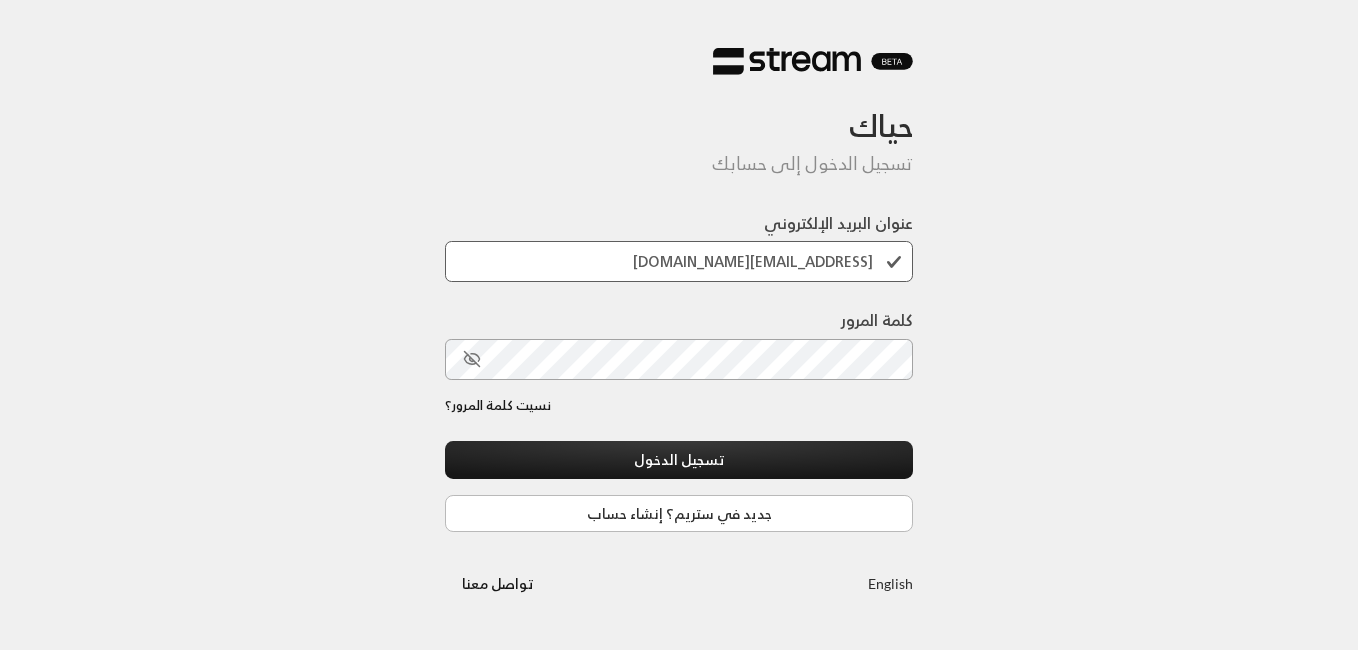 click on "عنوان البريد الإلكتروني" at bounding box center (679, 261) 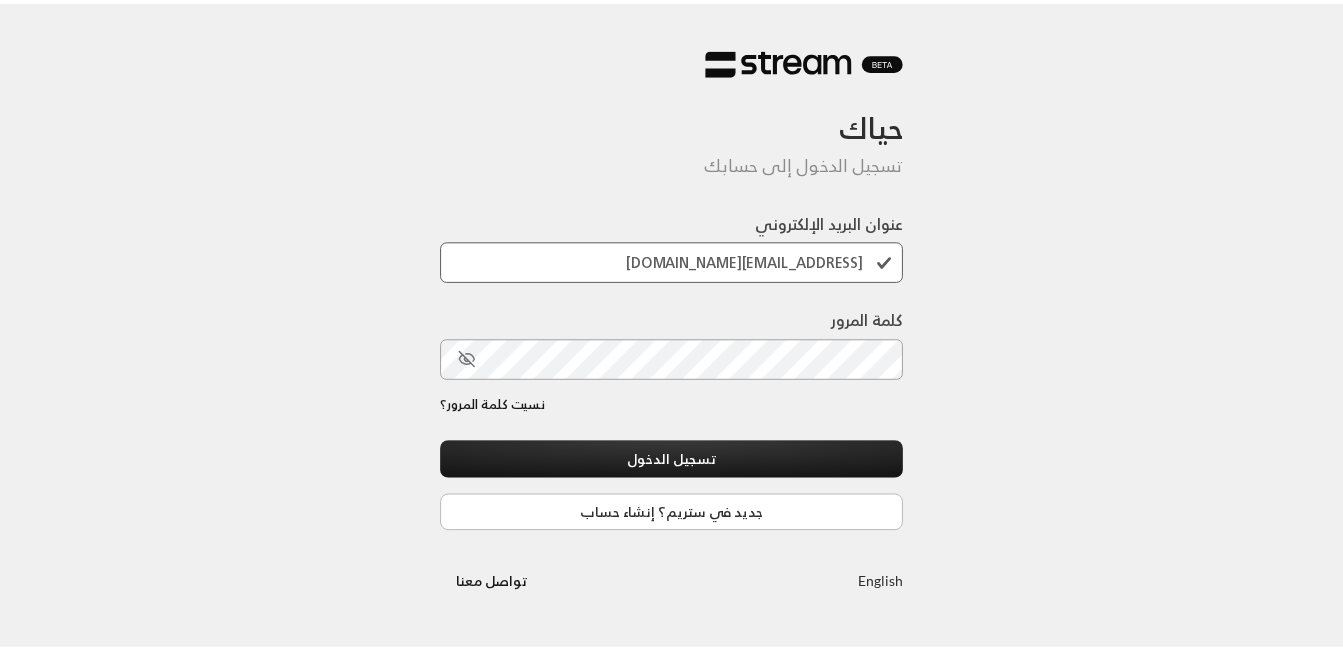 click on "تأكيد" 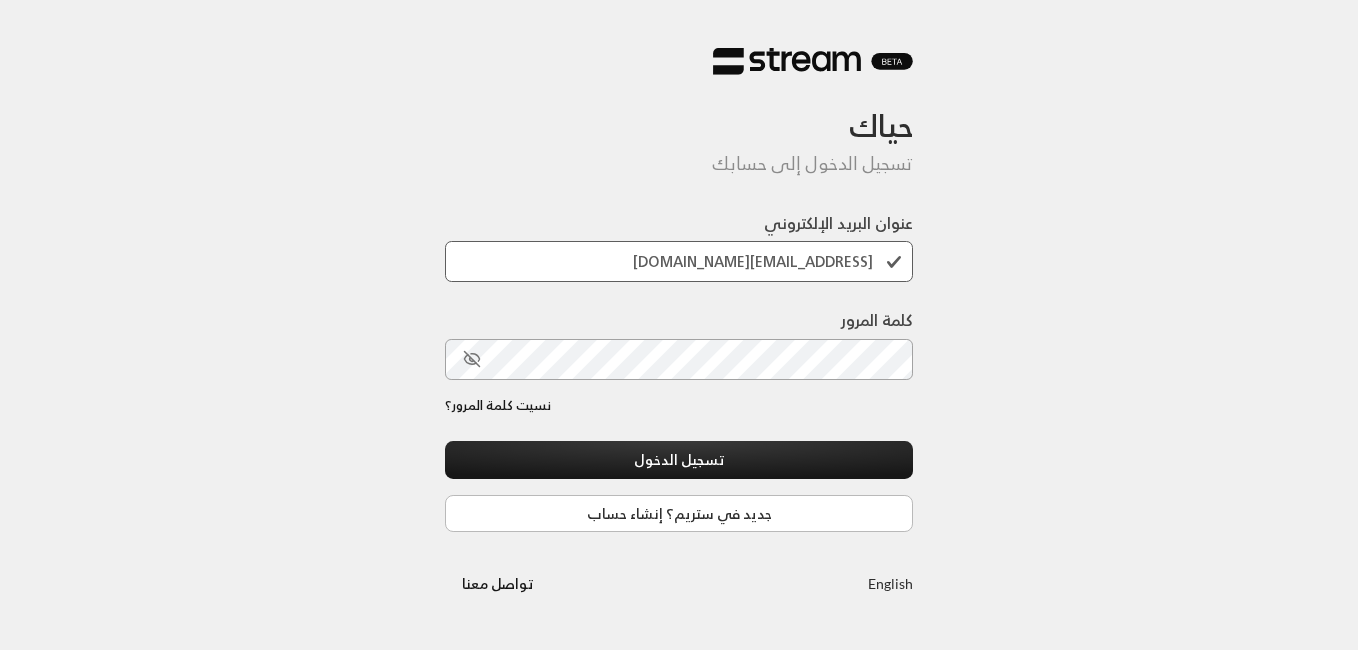 click on "تم إعادة تعيين كلمة المرور تم إعادة تعيين كلمة المرور بنجاح. العودة لتسجيل الدخول English     تواصل مع[PERSON_NAME]" at bounding box center [679, 325] 